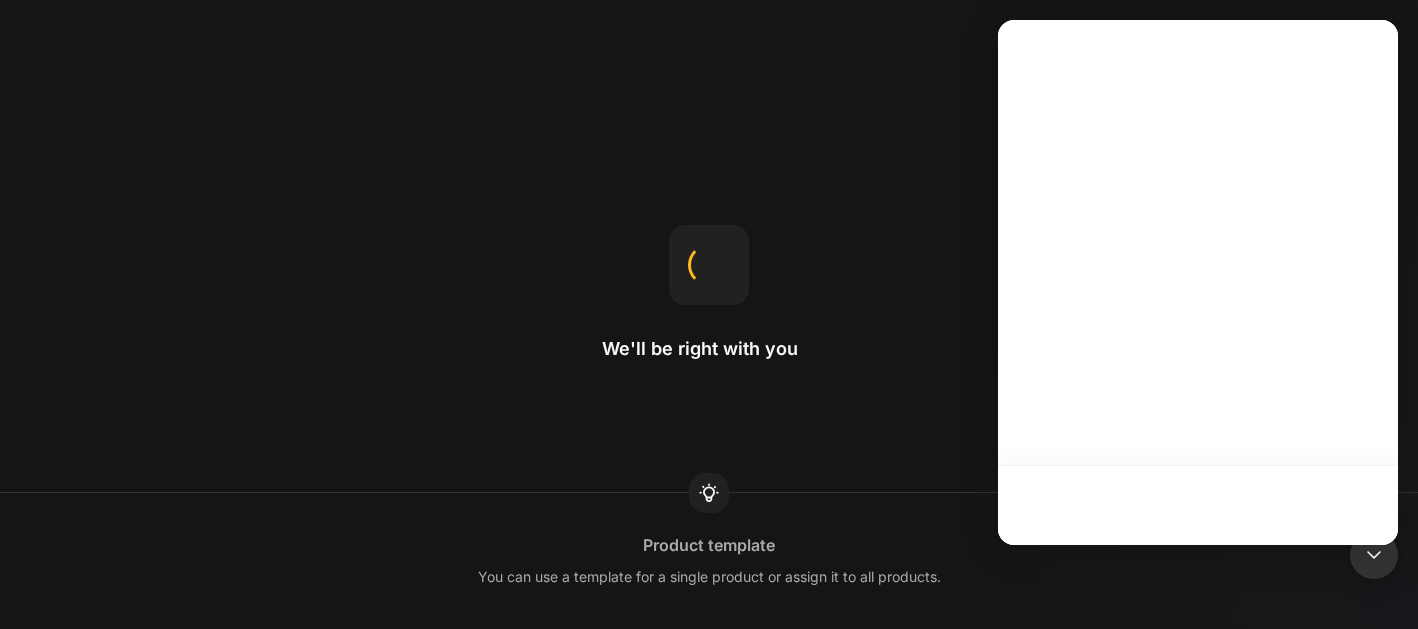scroll, scrollTop: 0, scrollLeft: 0, axis: both 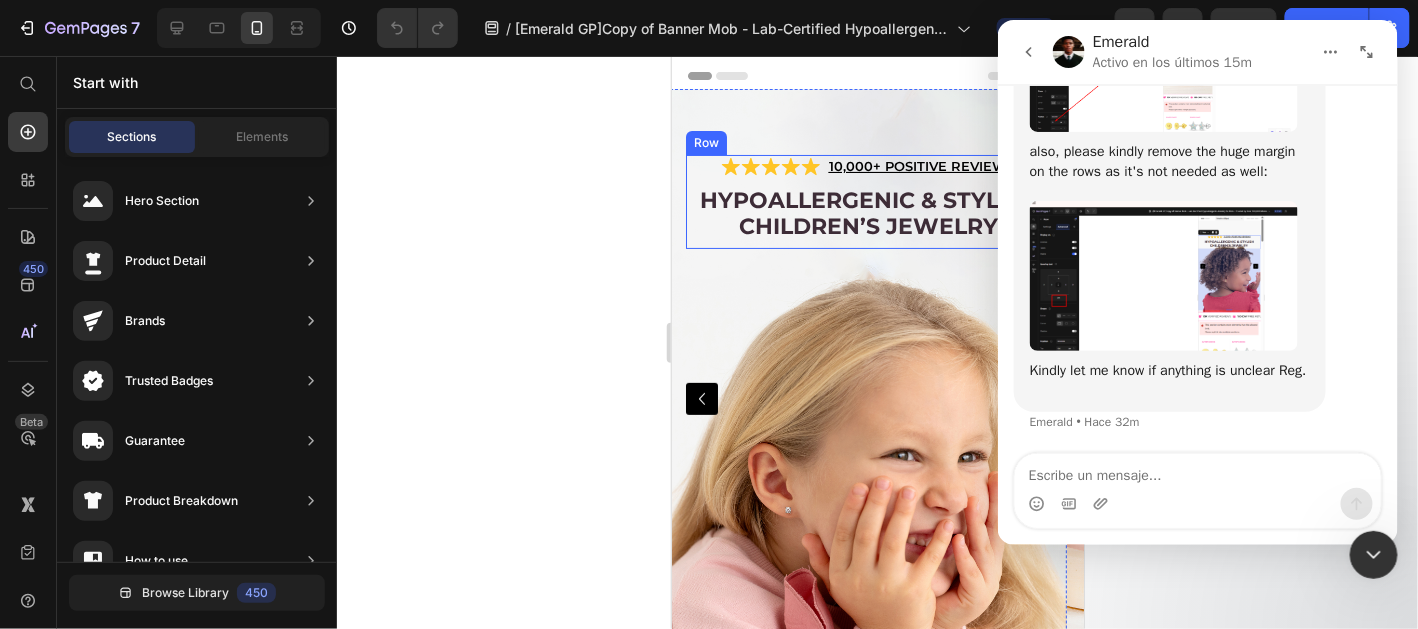 click on "Hypoallergenic & stylish Children’s Jewelry  Heading" at bounding box center (867, 216) 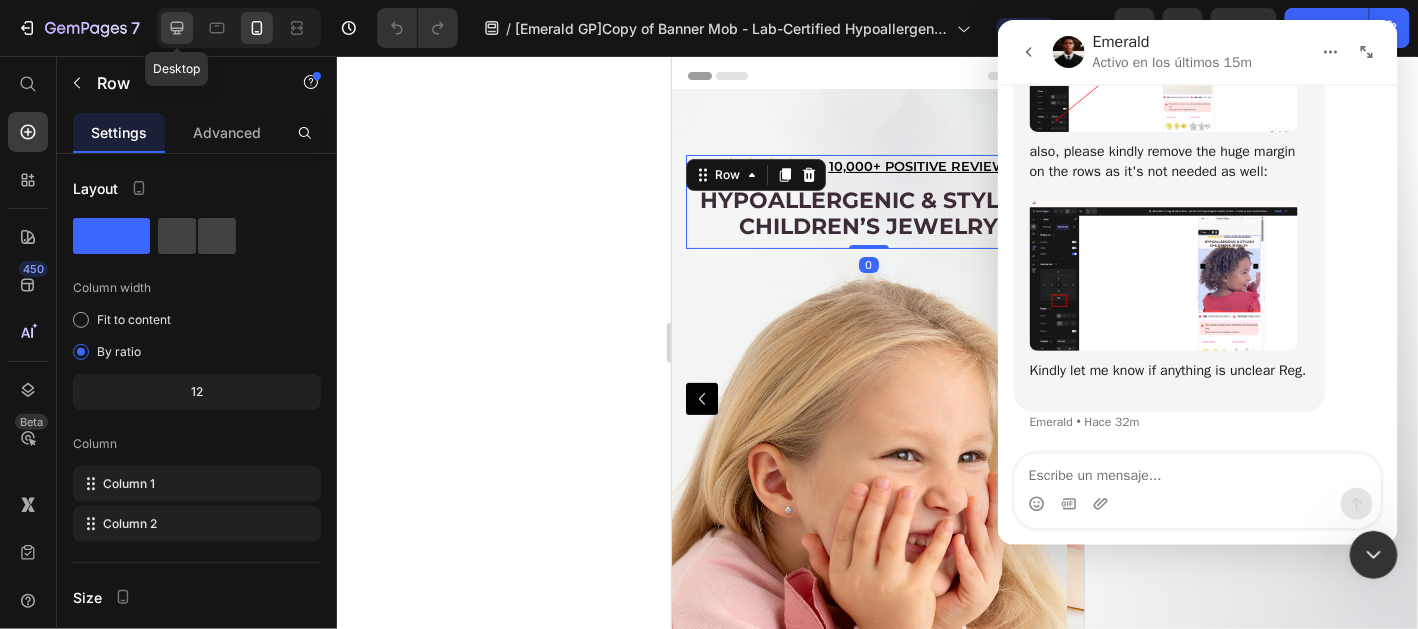 click 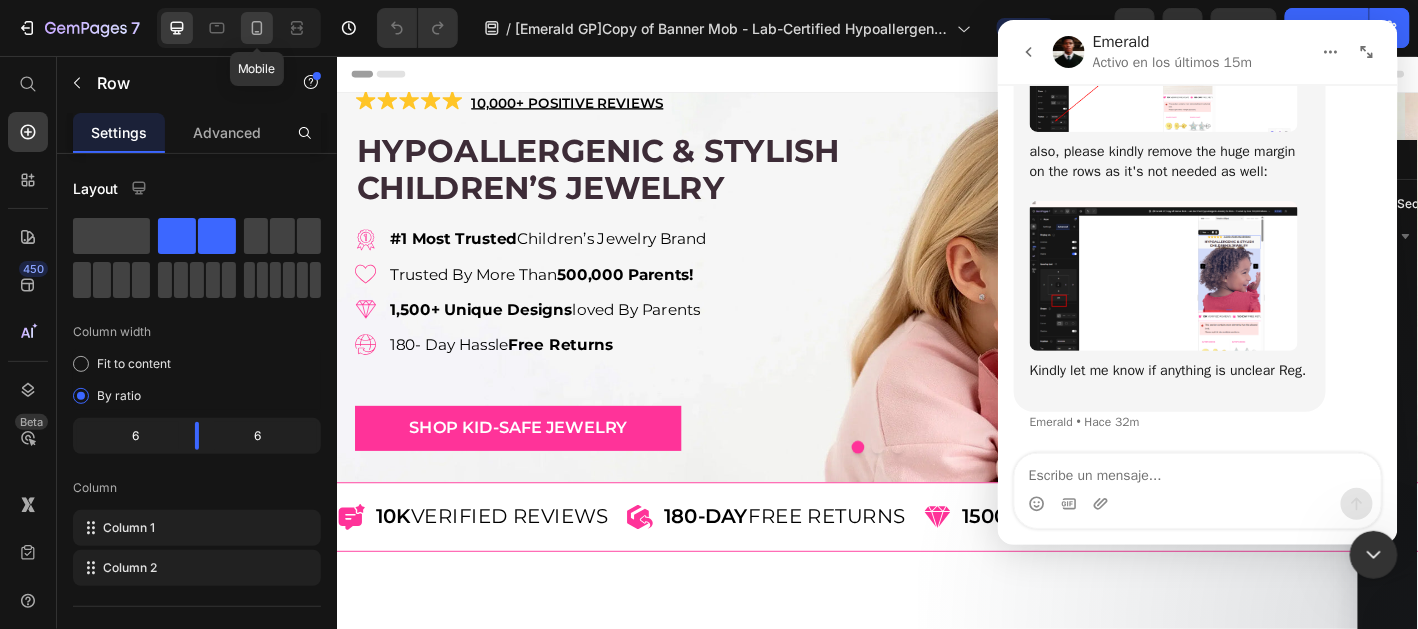 click 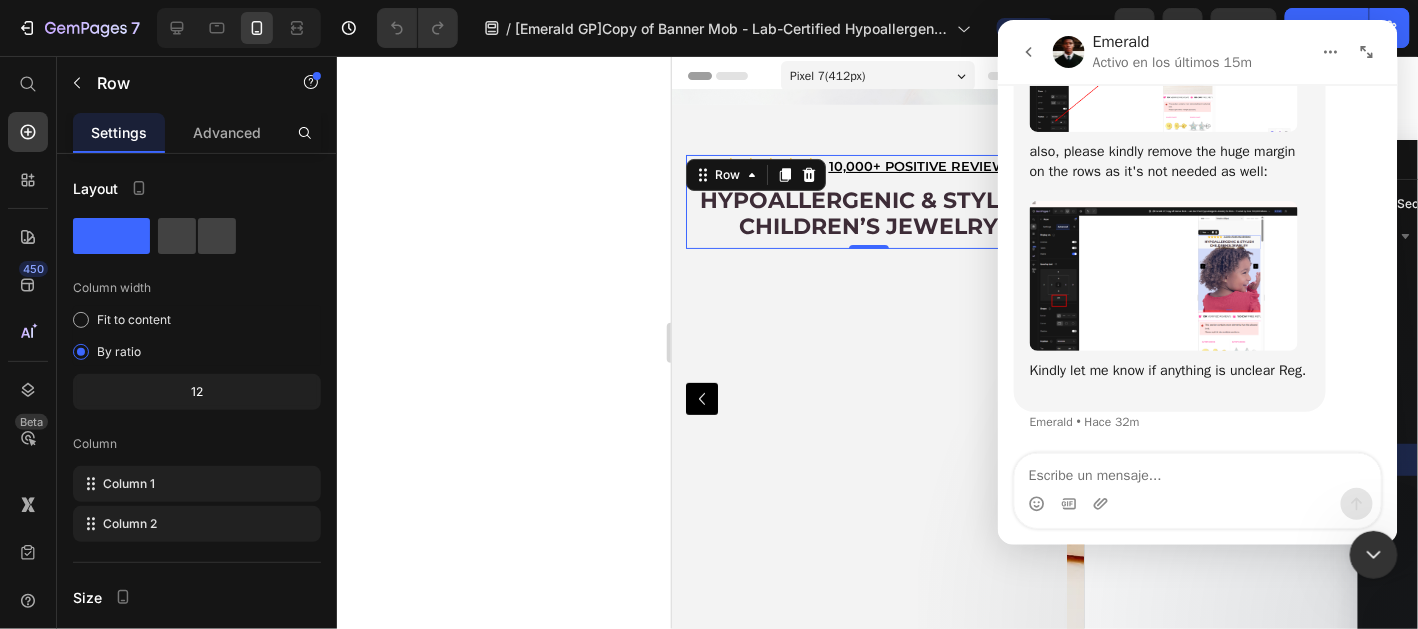 scroll, scrollTop: 28, scrollLeft: 0, axis: vertical 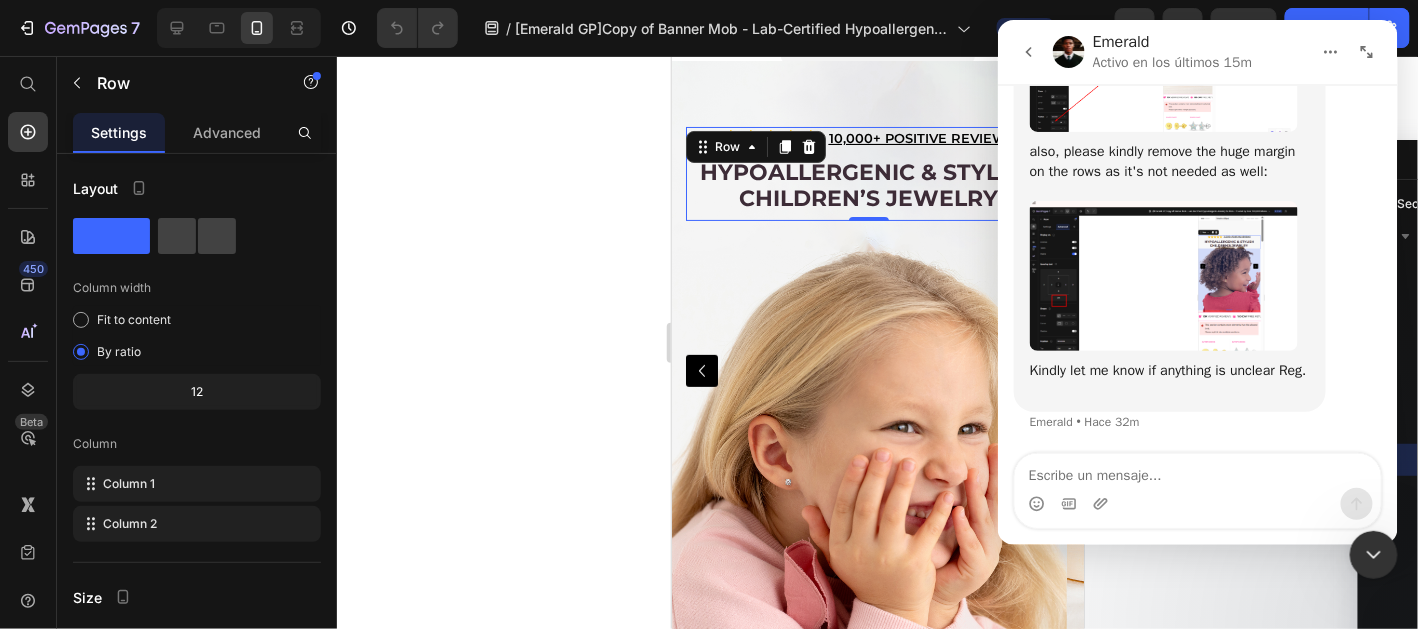 click 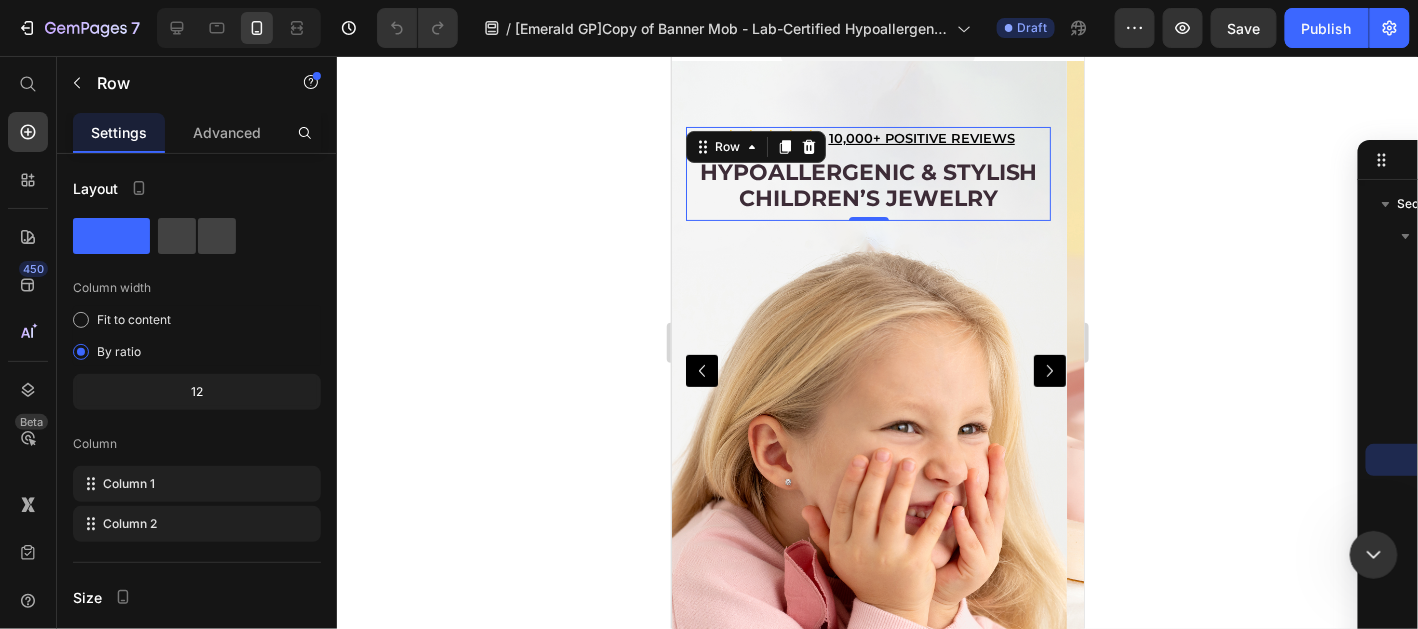 scroll, scrollTop: 0, scrollLeft: 0, axis: both 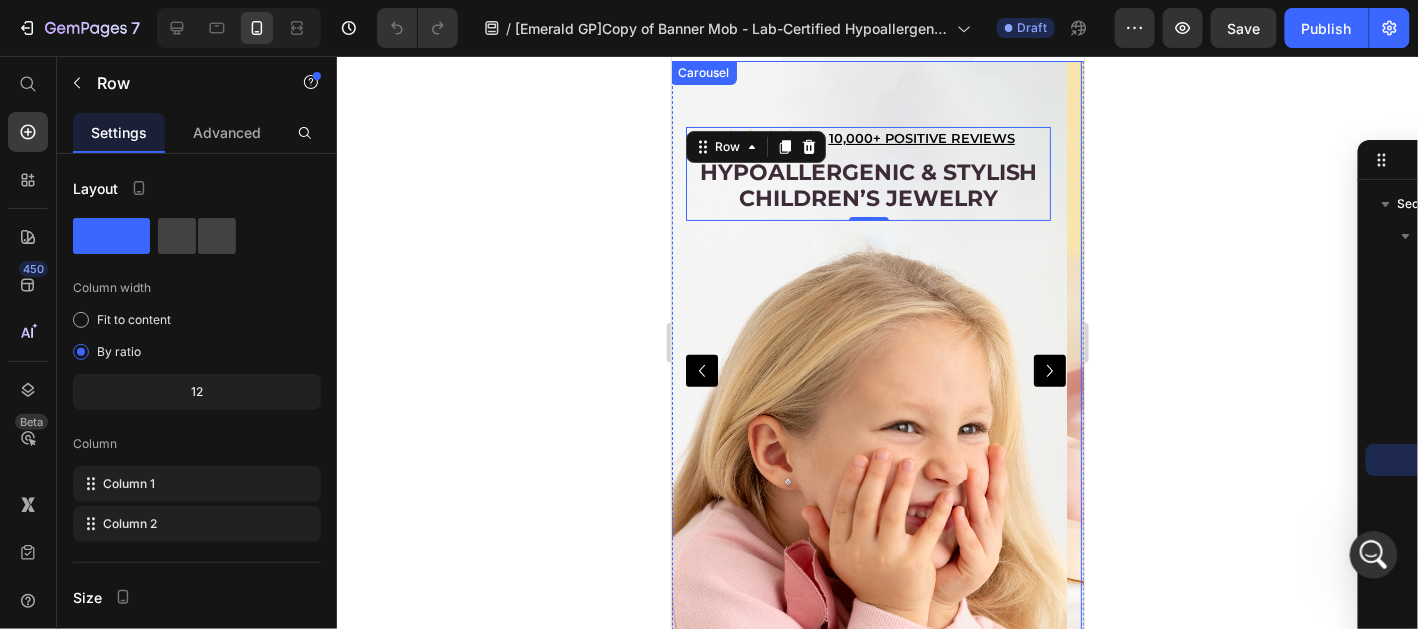 click 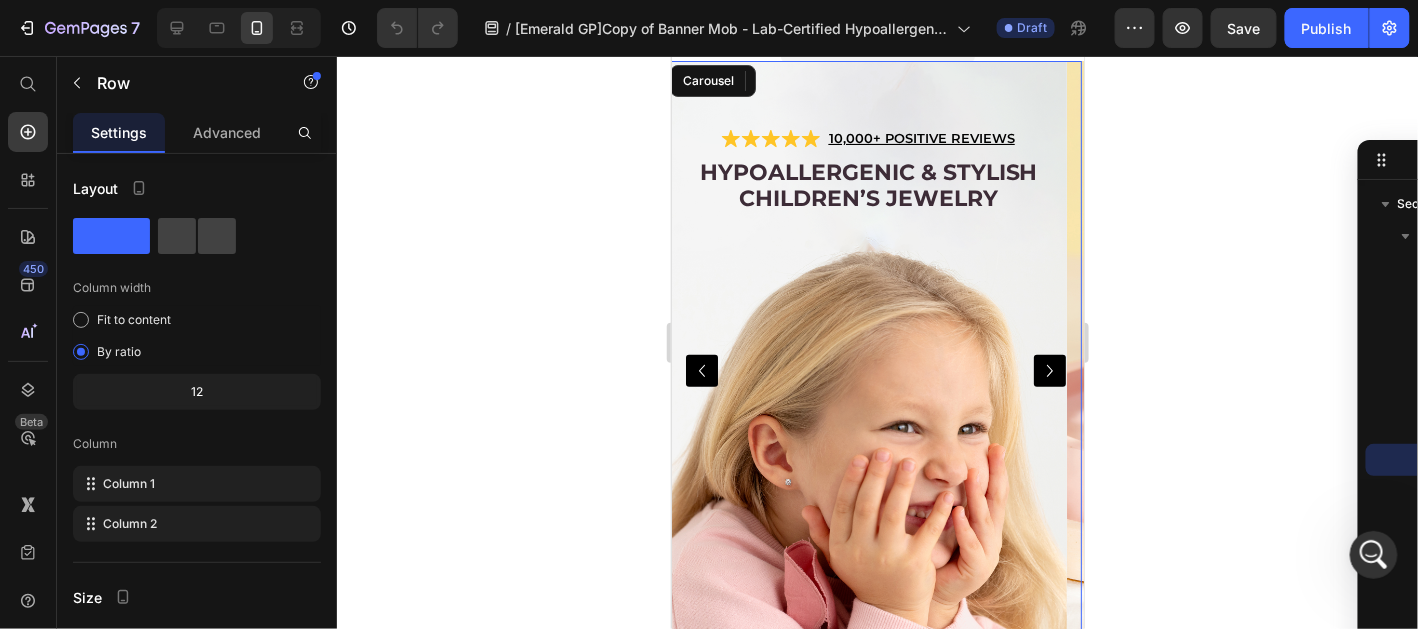 scroll, scrollTop: 3621, scrollLeft: 0, axis: vertical 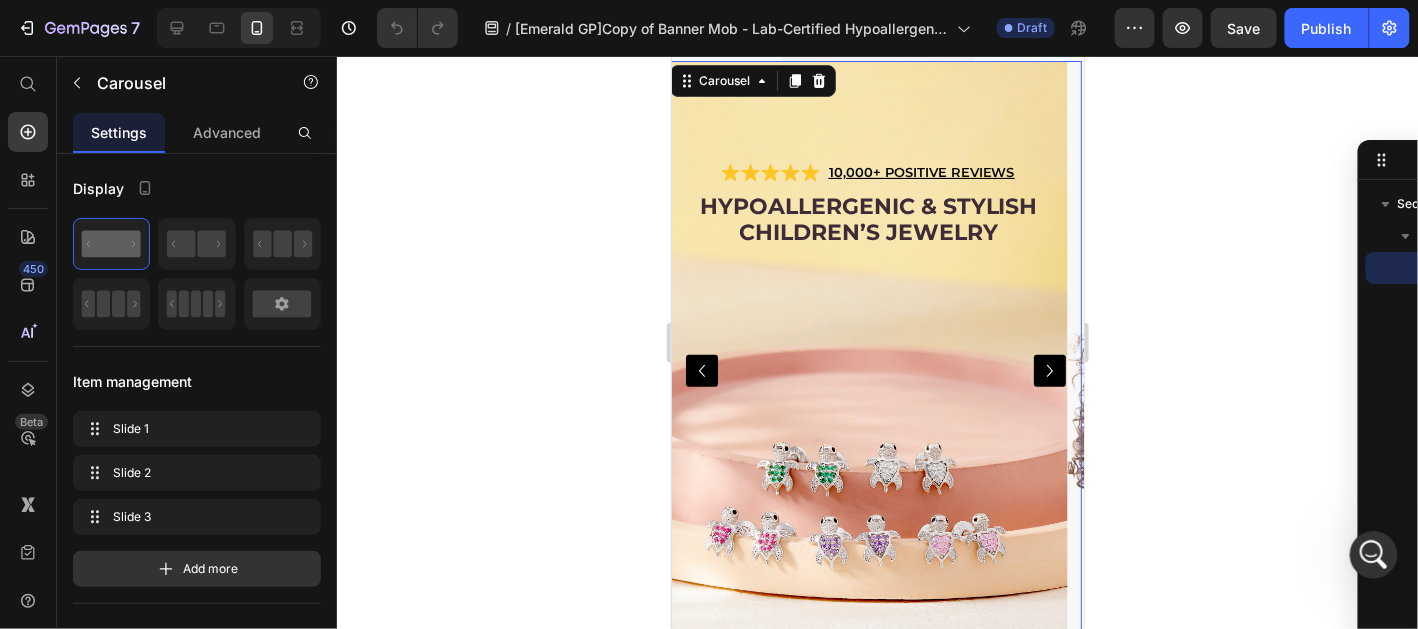 click 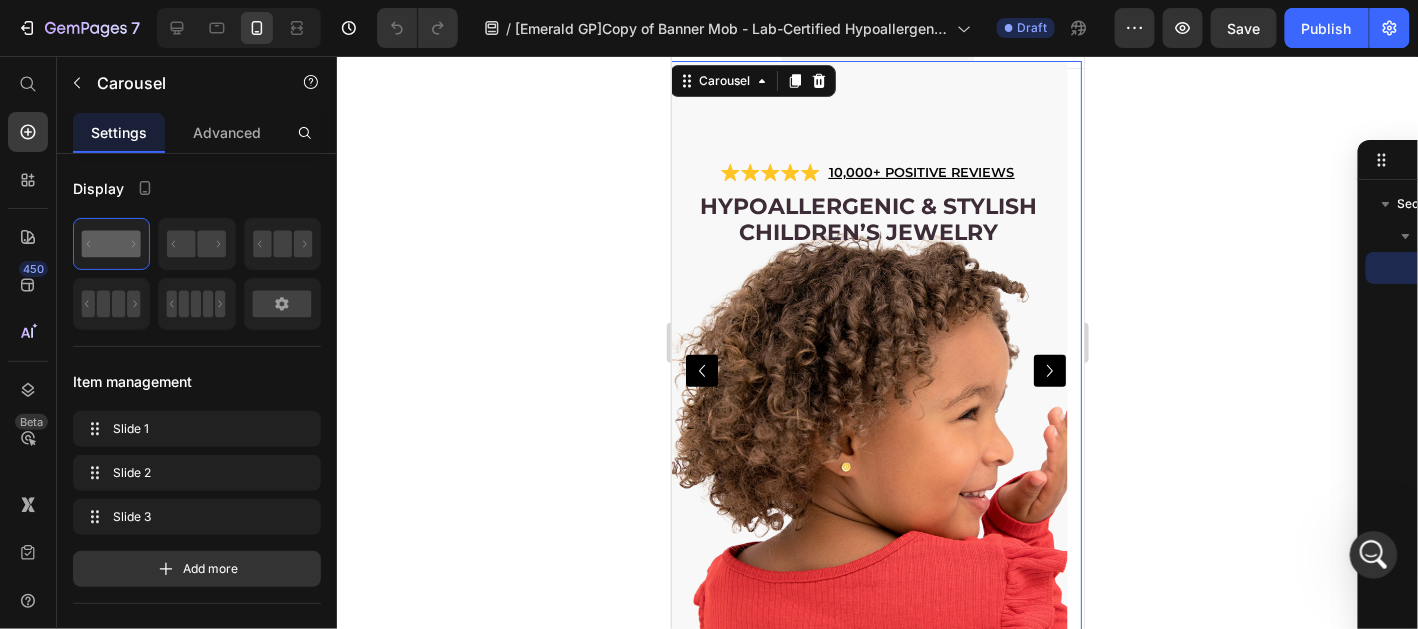 click 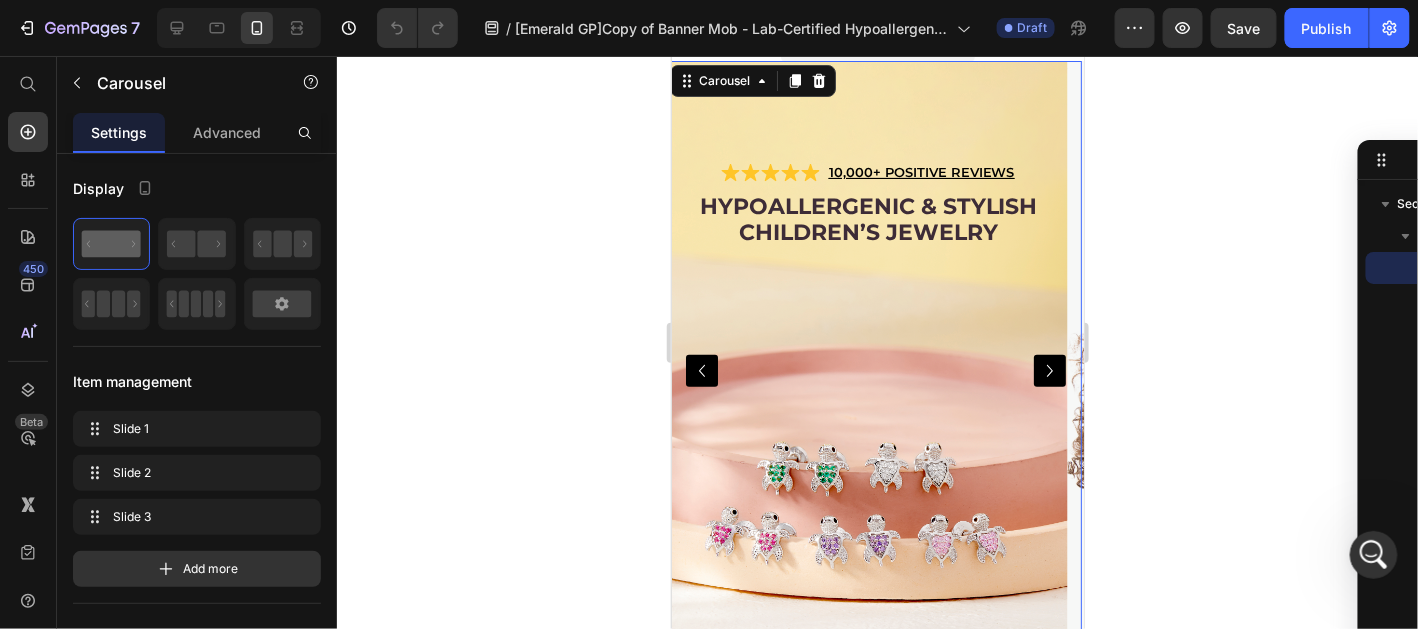click 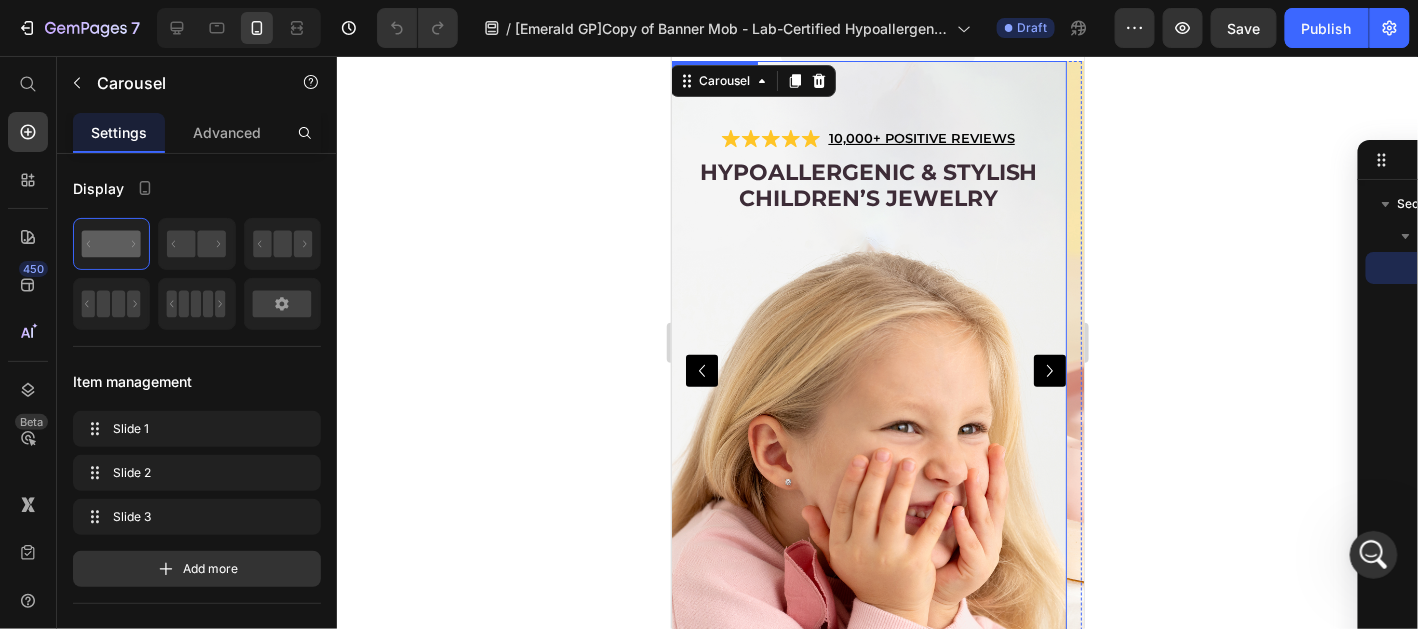 click at bounding box center (867, 370) 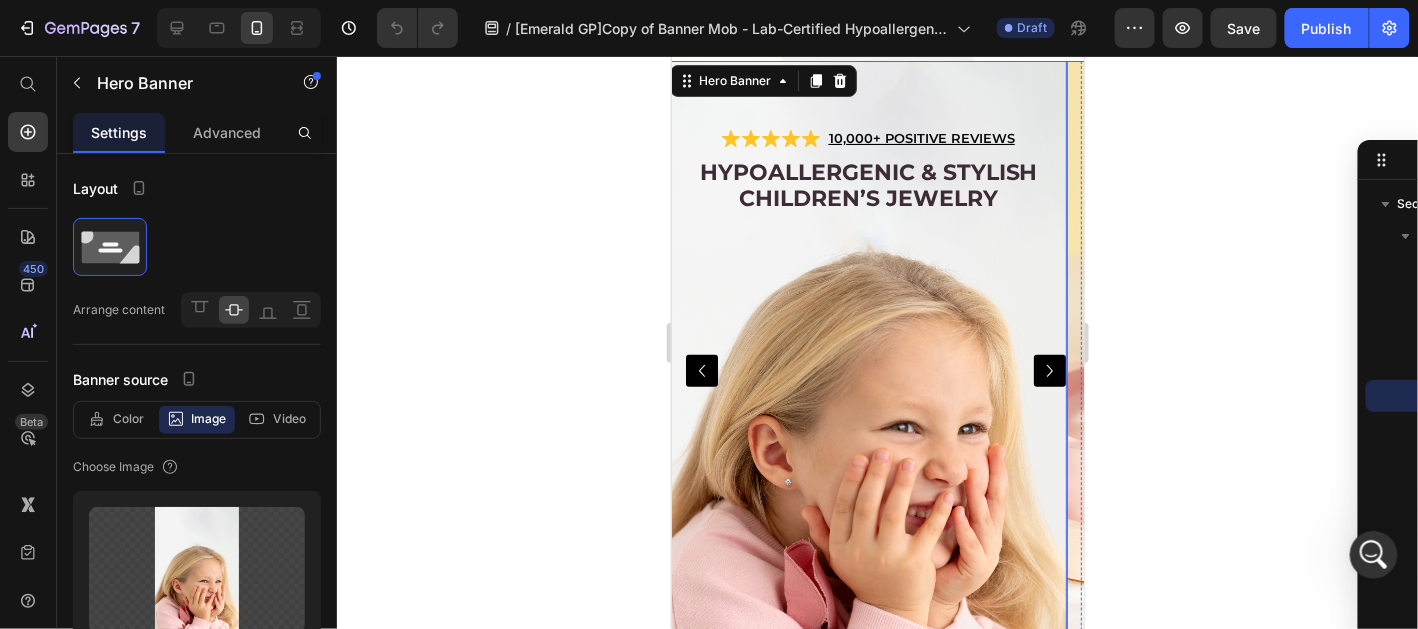 click 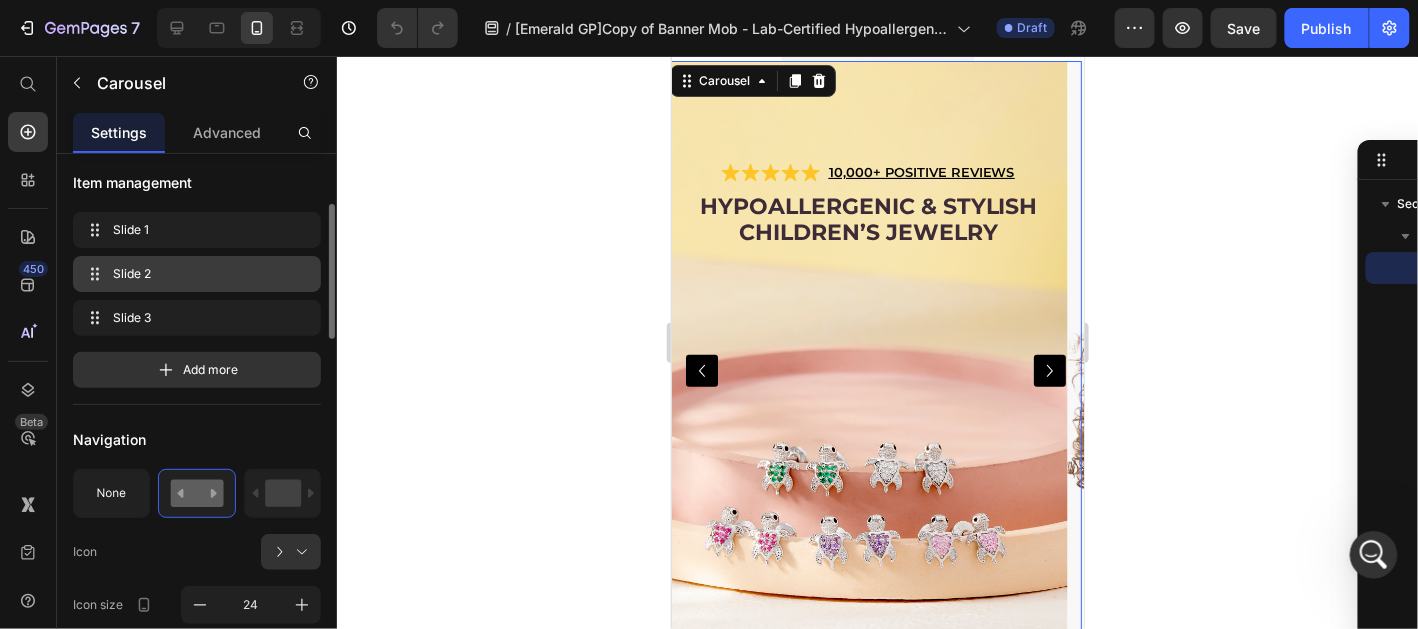scroll, scrollTop: 398, scrollLeft: 0, axis: vertical 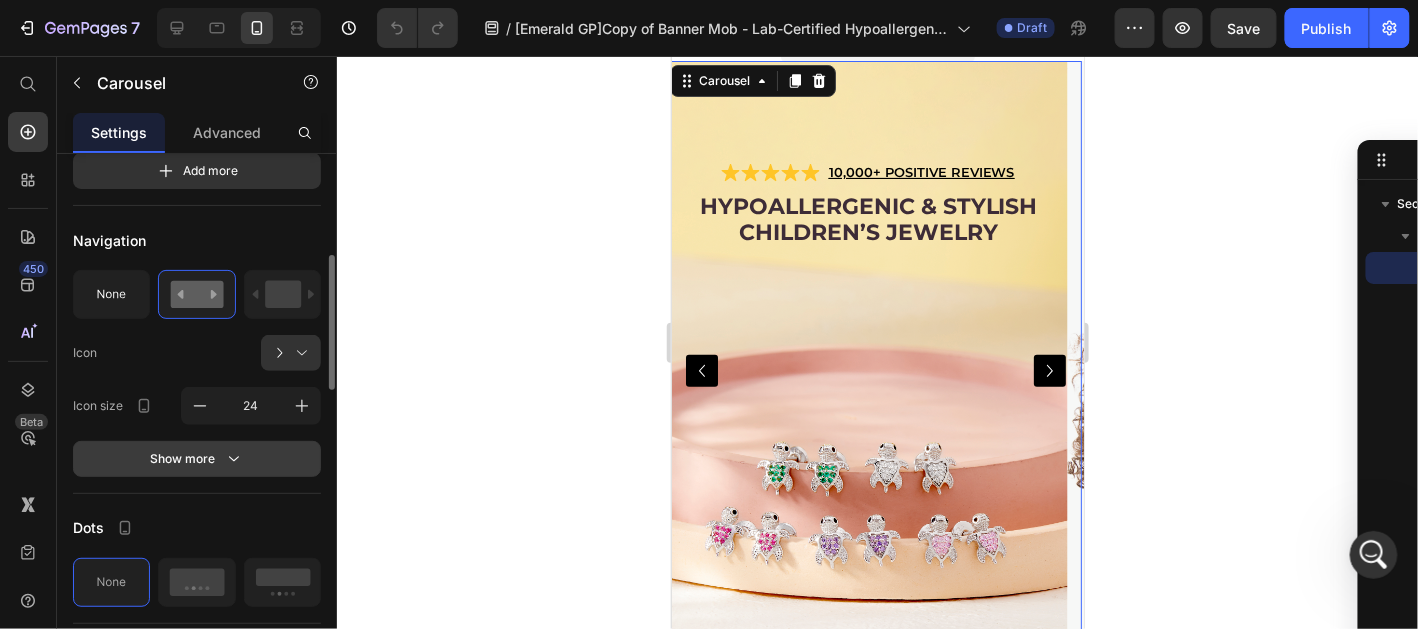 click on "Show more" at bounding box center [197, 459] 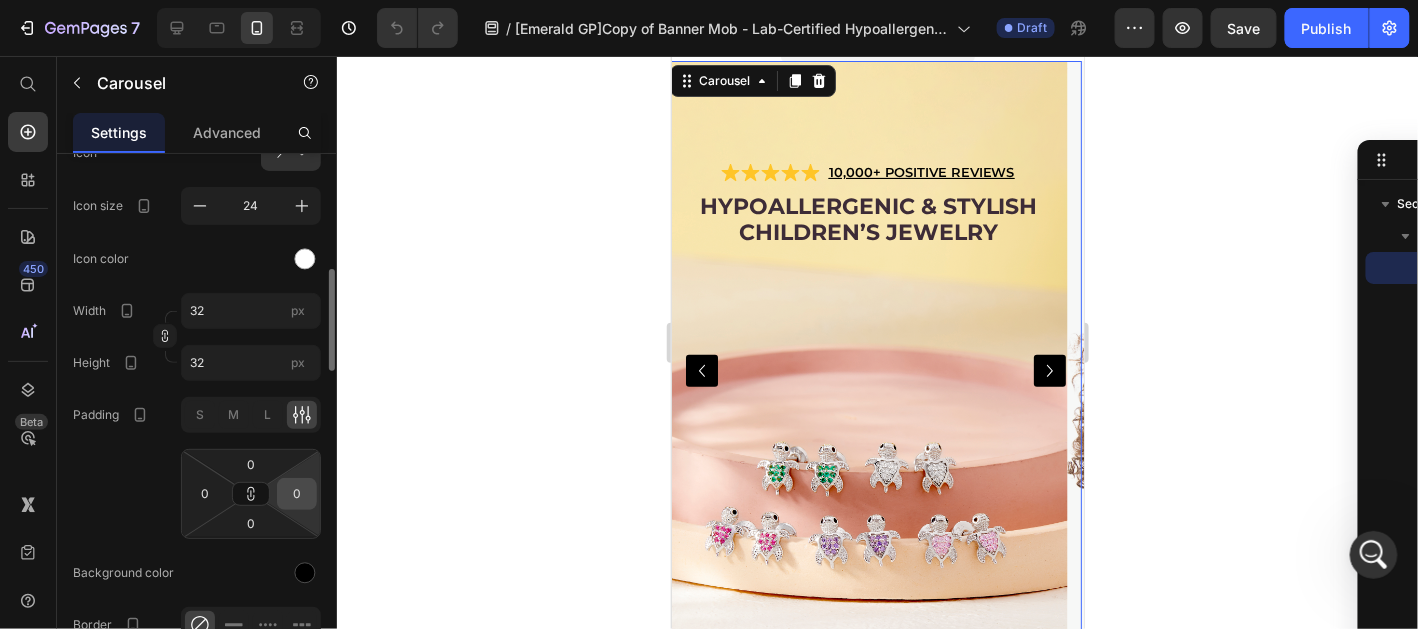 scroll, scrollTop: 697, scrollLeft: 0, axis: vertical 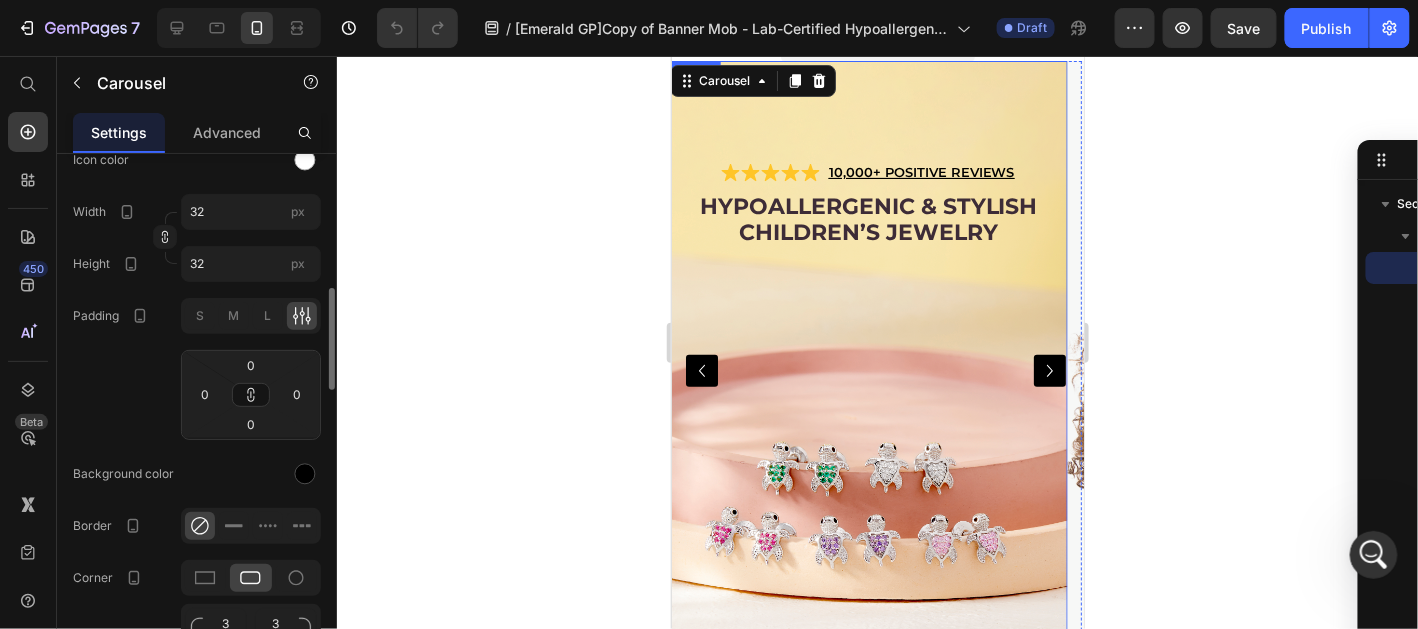 click at bounding box center [867, 370] 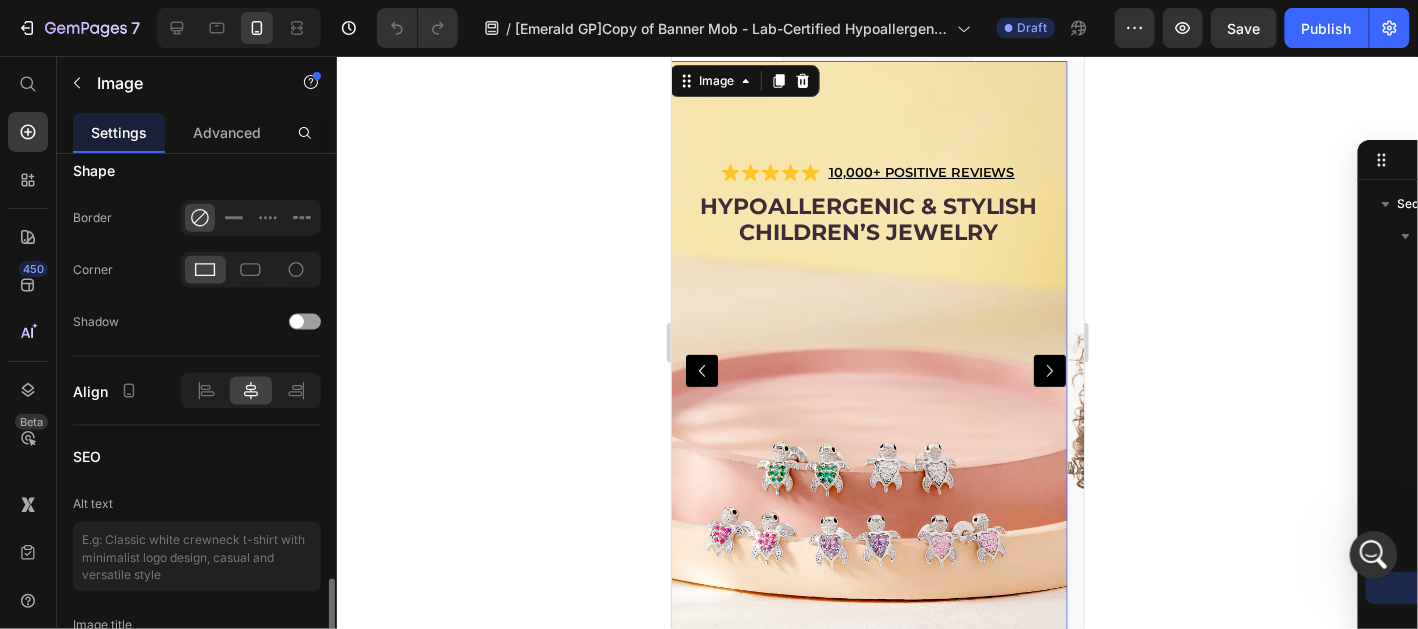 scroll, scrollTop: 937, scrollLeft: 0, axis: vertical 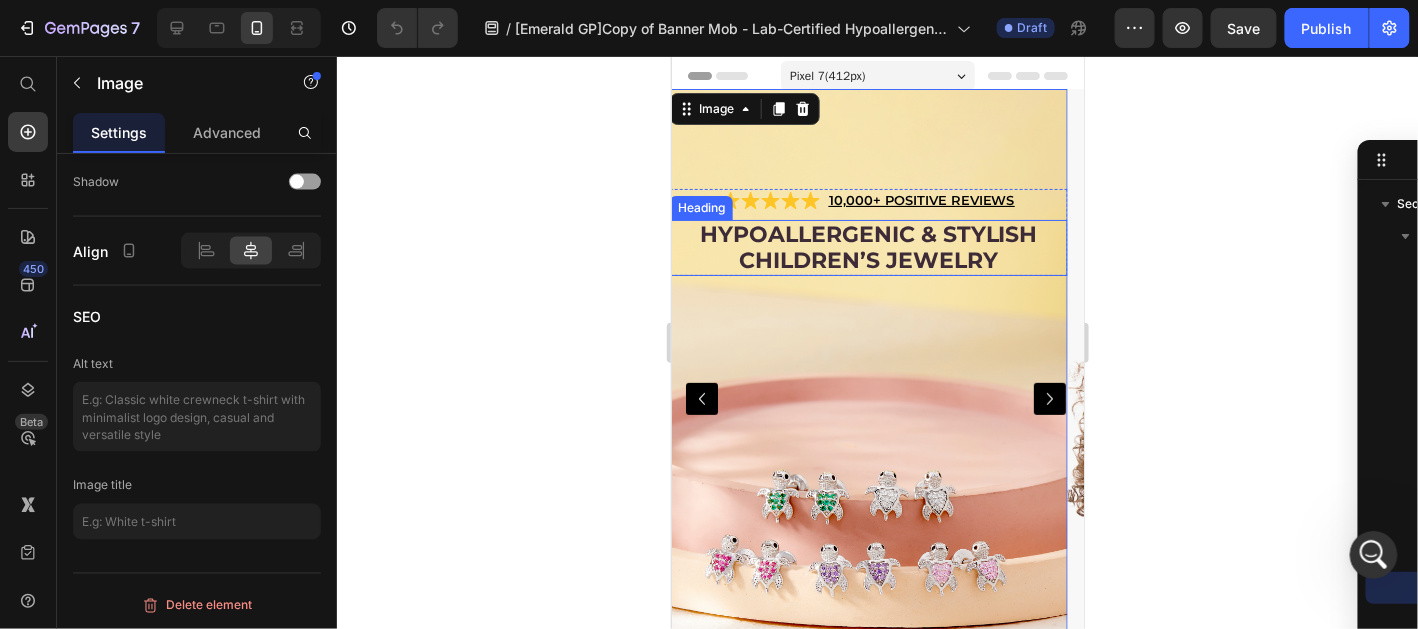 click on "Hypoallergenic & stylish Children’s Jewelry" at bounding box center (867, 247) 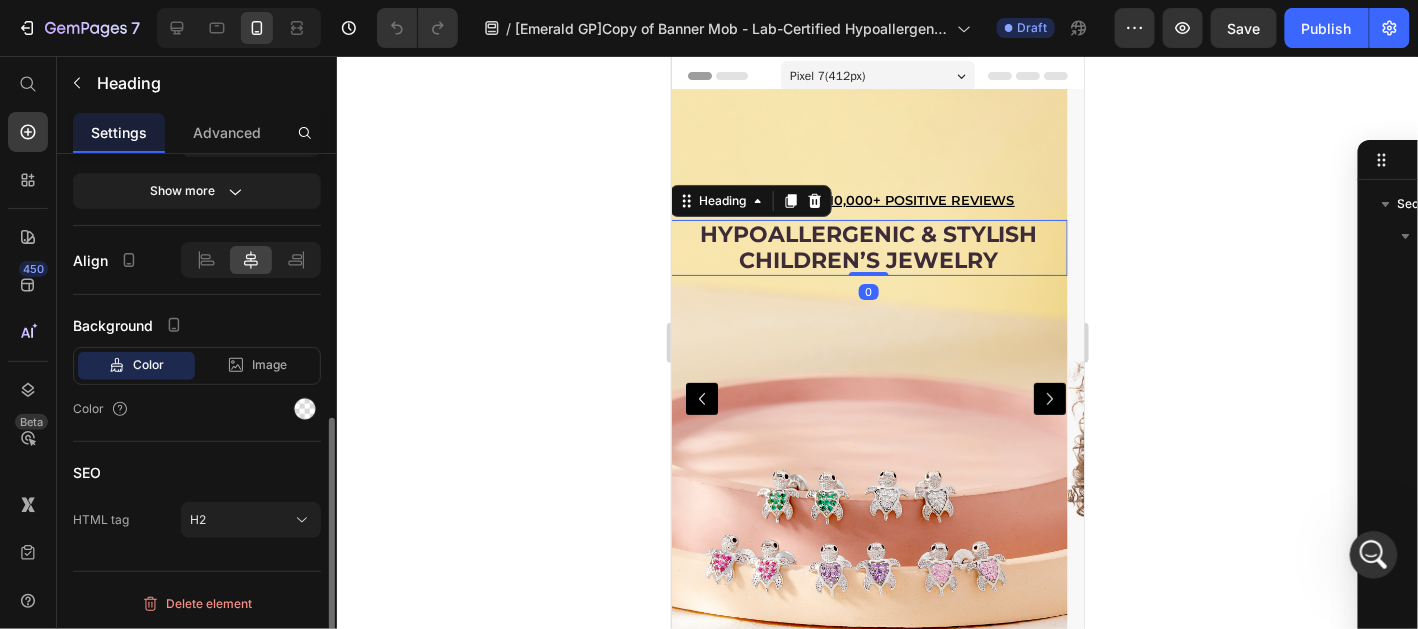 scroll, scrollTop: 0, scrollLeft: 0, axis: both 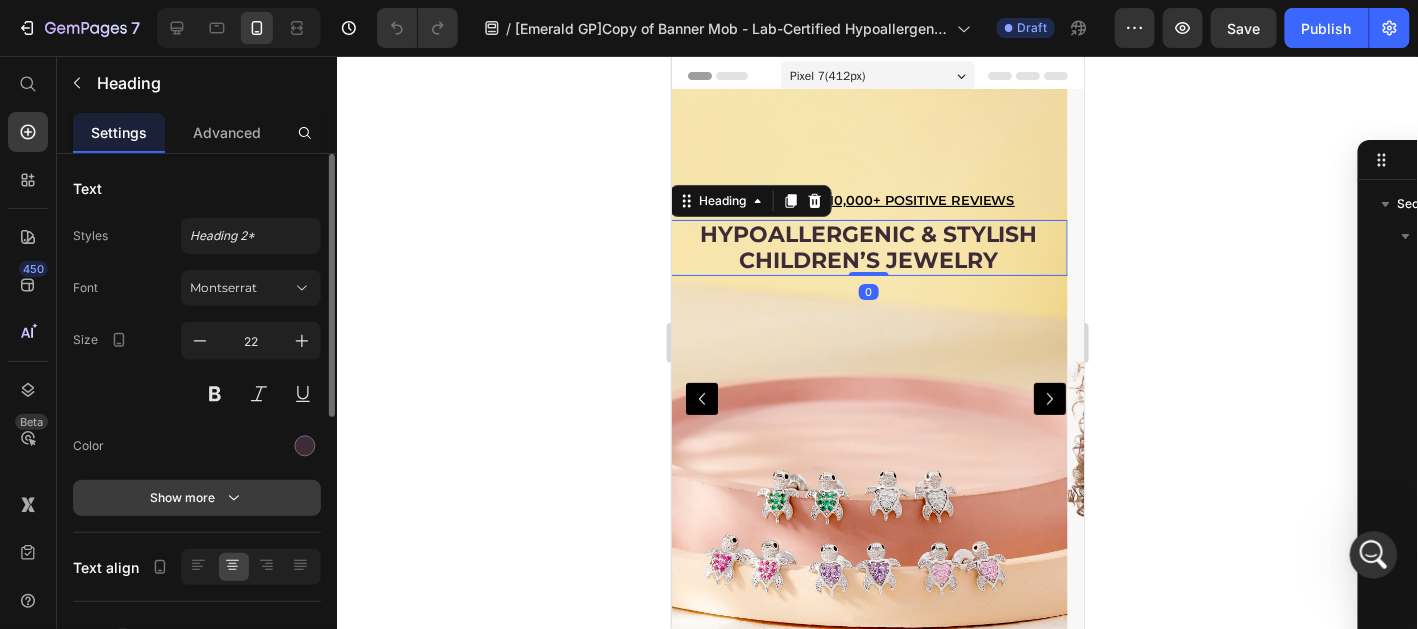click on "Show more" at bounding box center (197, 498) 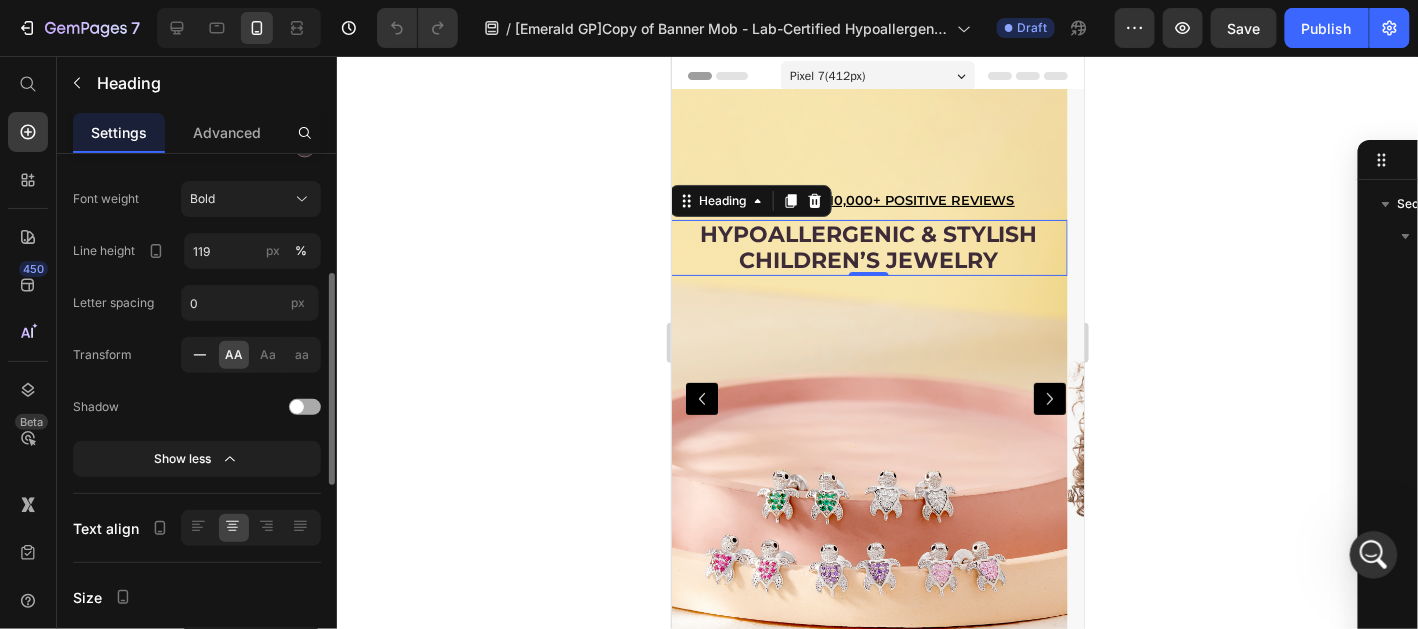 scroll, scrollTop: 99, scrollLeft: 0, axis: vertical 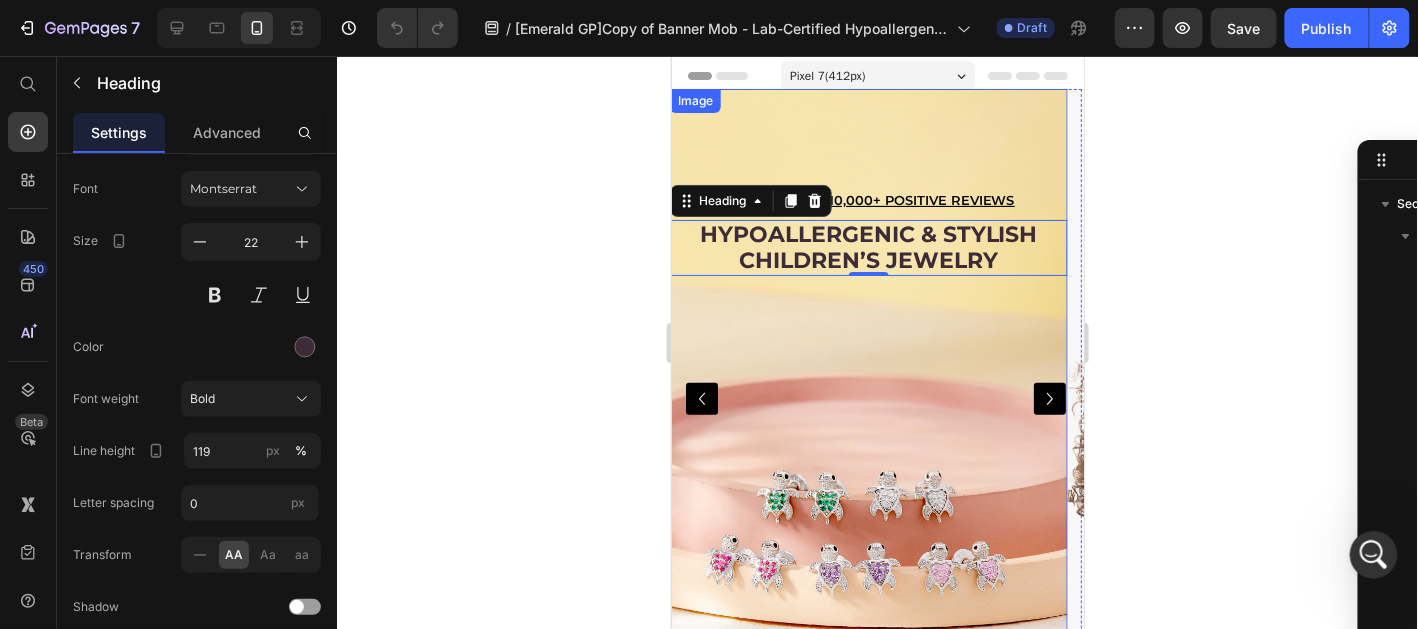 click at bounding box center (867, 398) 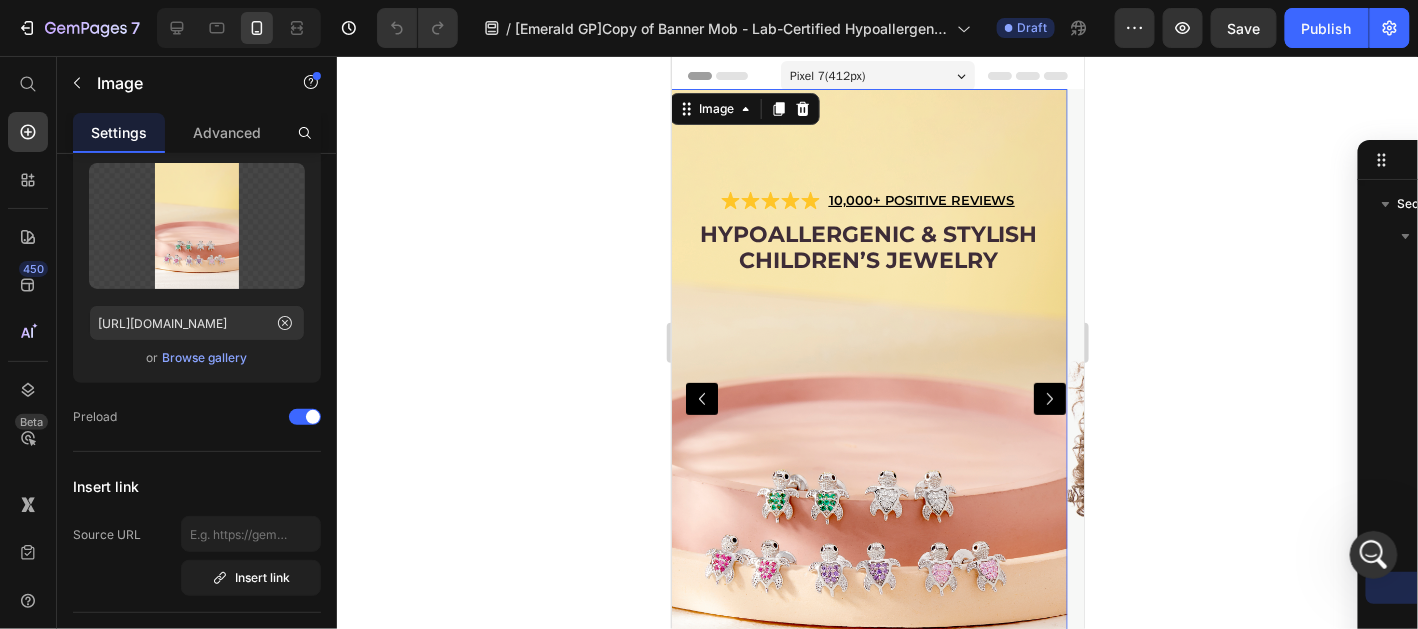 scroll, scrollTop: 0, scrollLeft: 0, axis: both 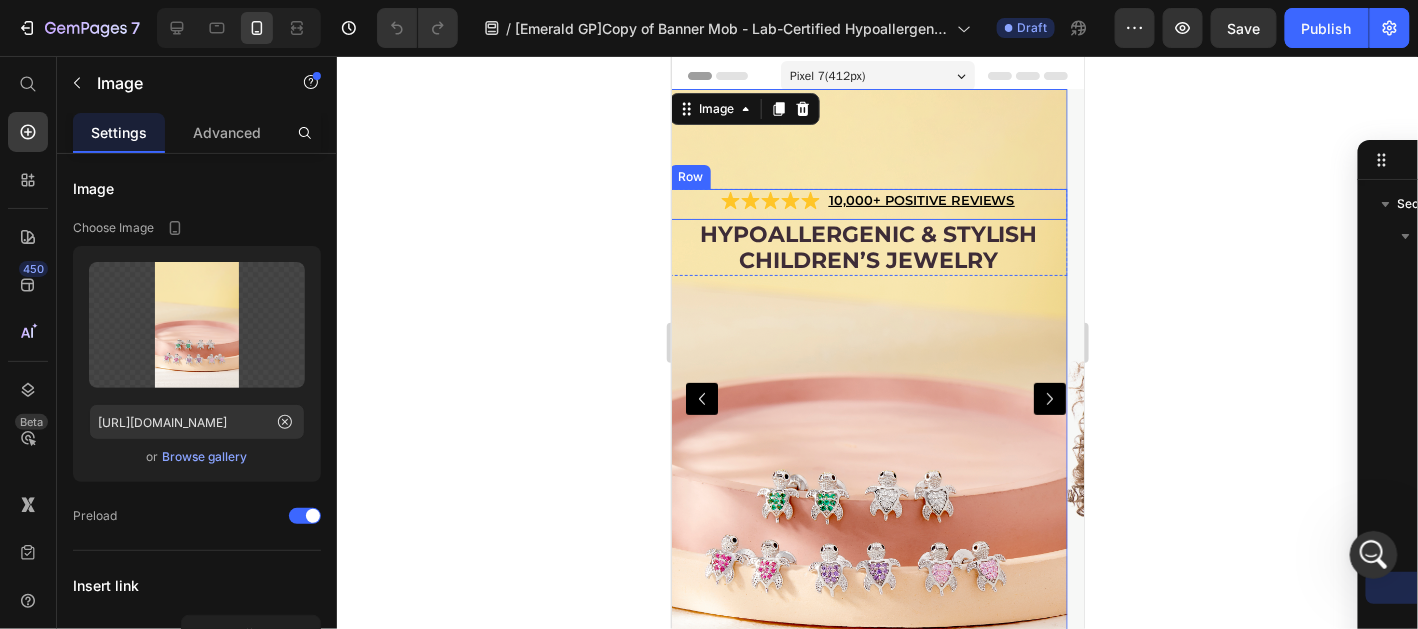 click on "Row" at bounding box center (689, 176) 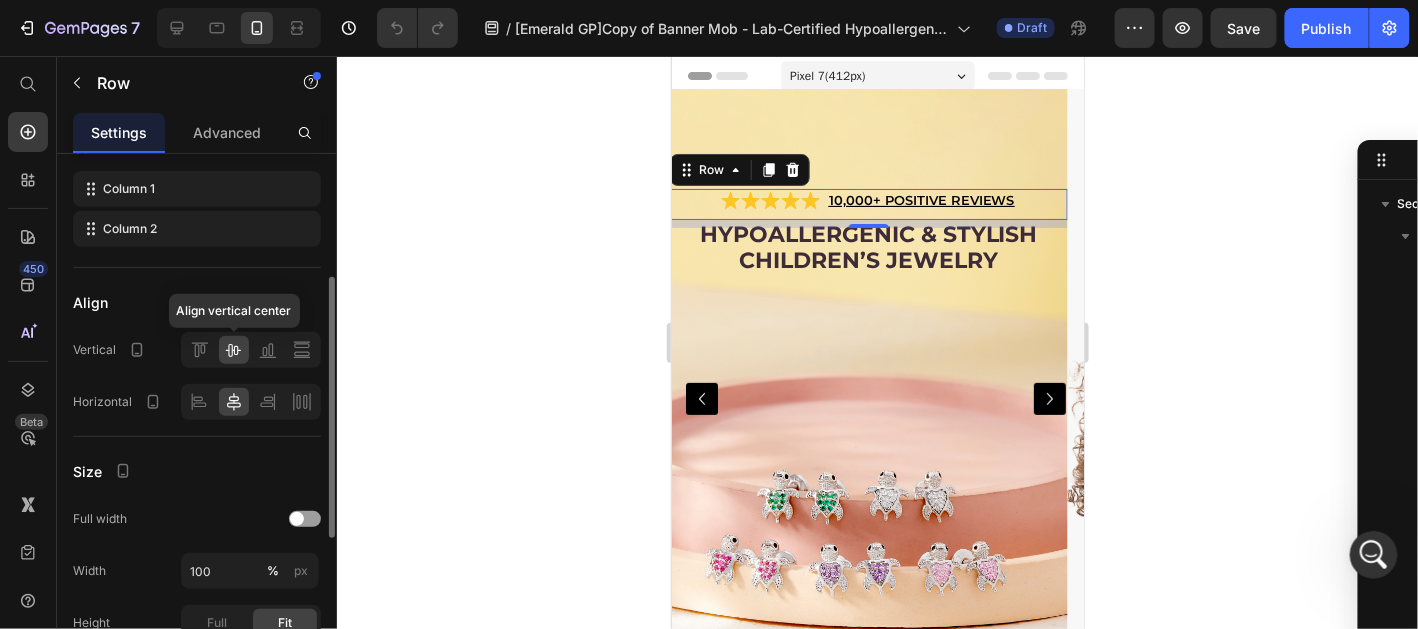 scroll, scrollTop: 0, scrollLeft: 0, axis: both 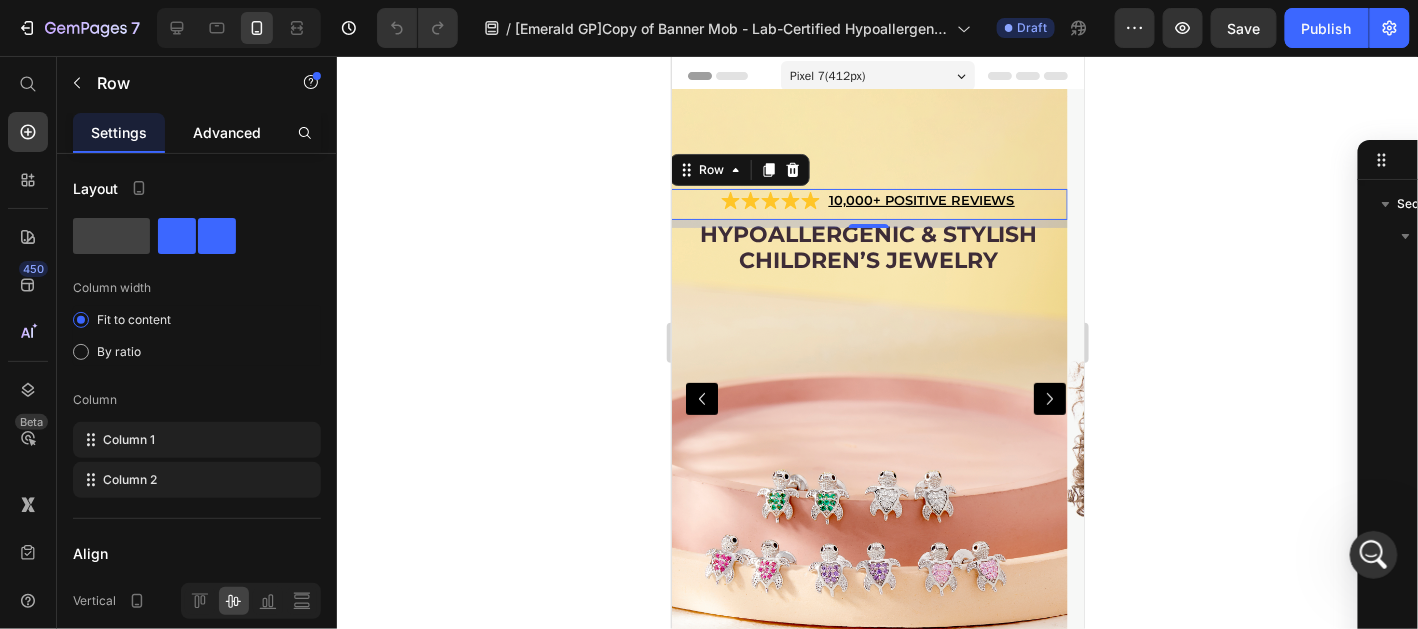 click on "Advanced" at bounding box center (227, 132) 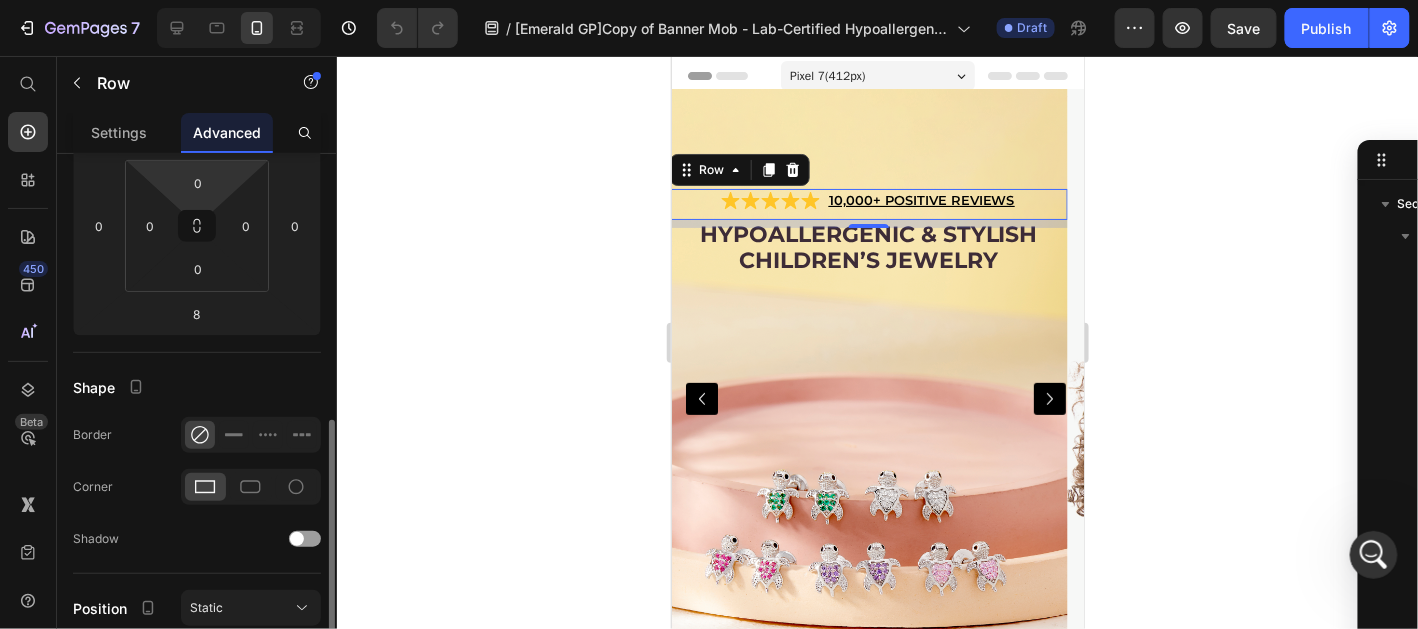 scroll, scrollTop: 498, scrollLeft: 0, axis: vertical 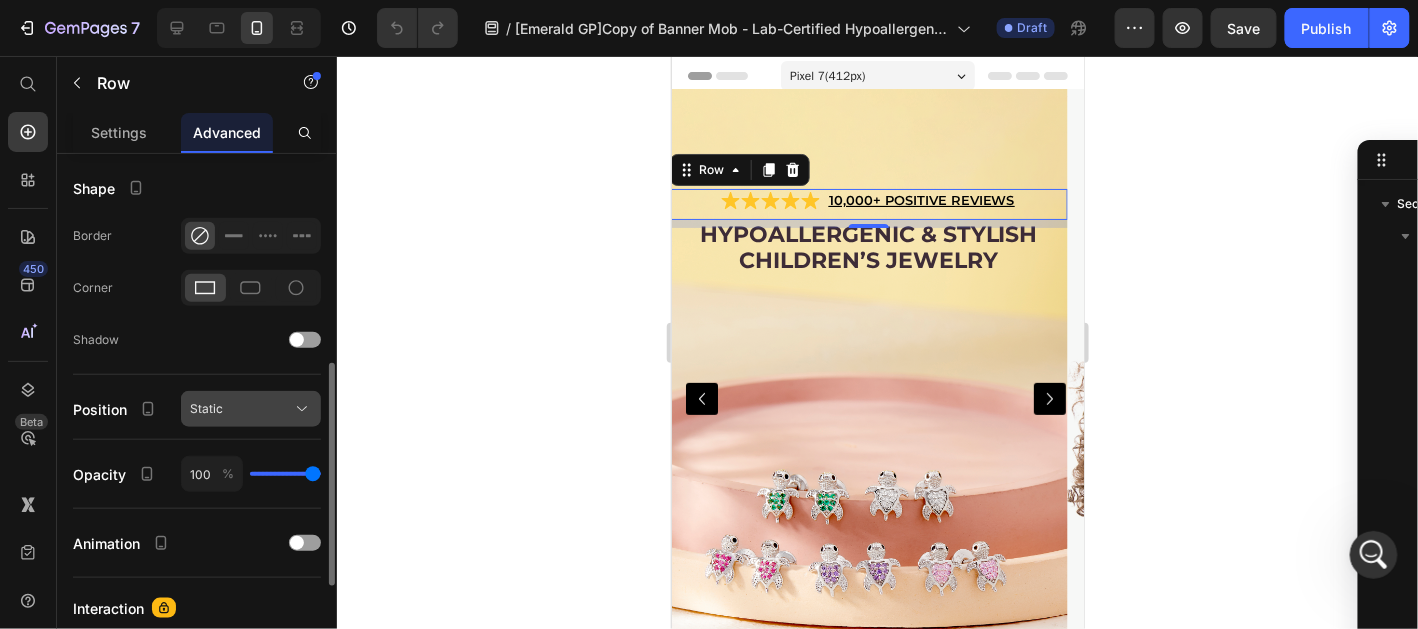 click on "Static" at bounding box center (251, 409) 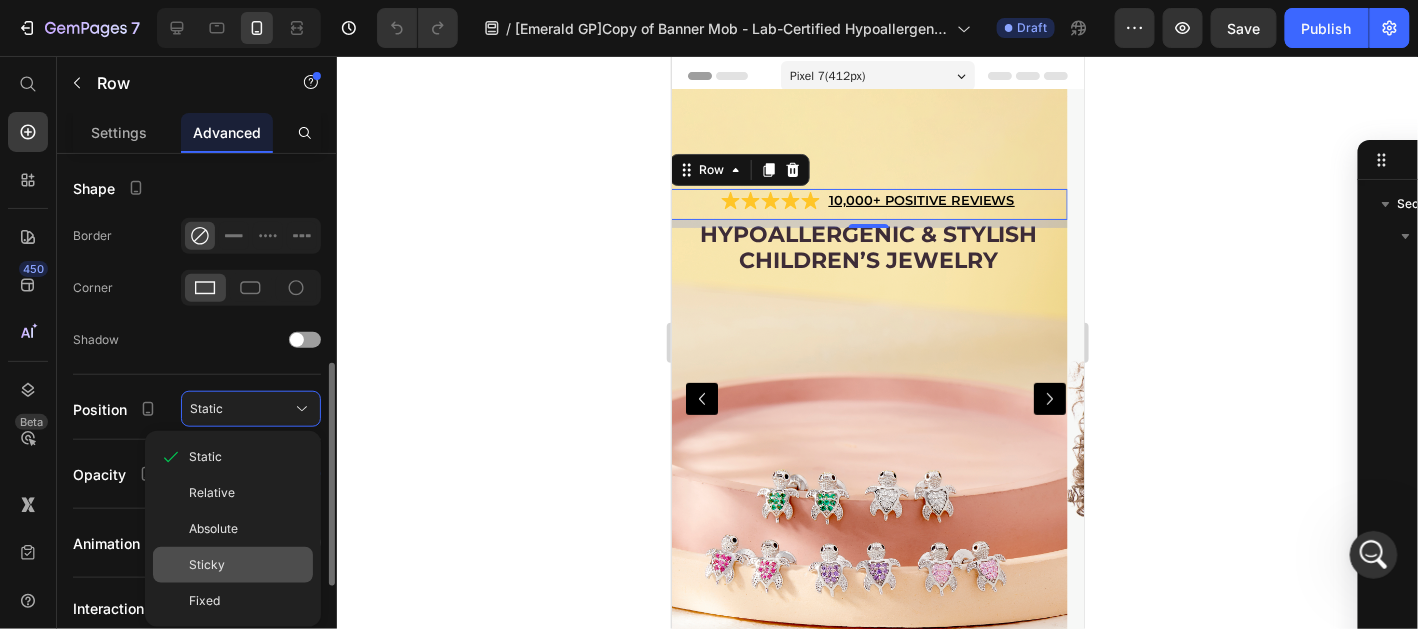 click on "Sticky" at bounding box center (207, 565) 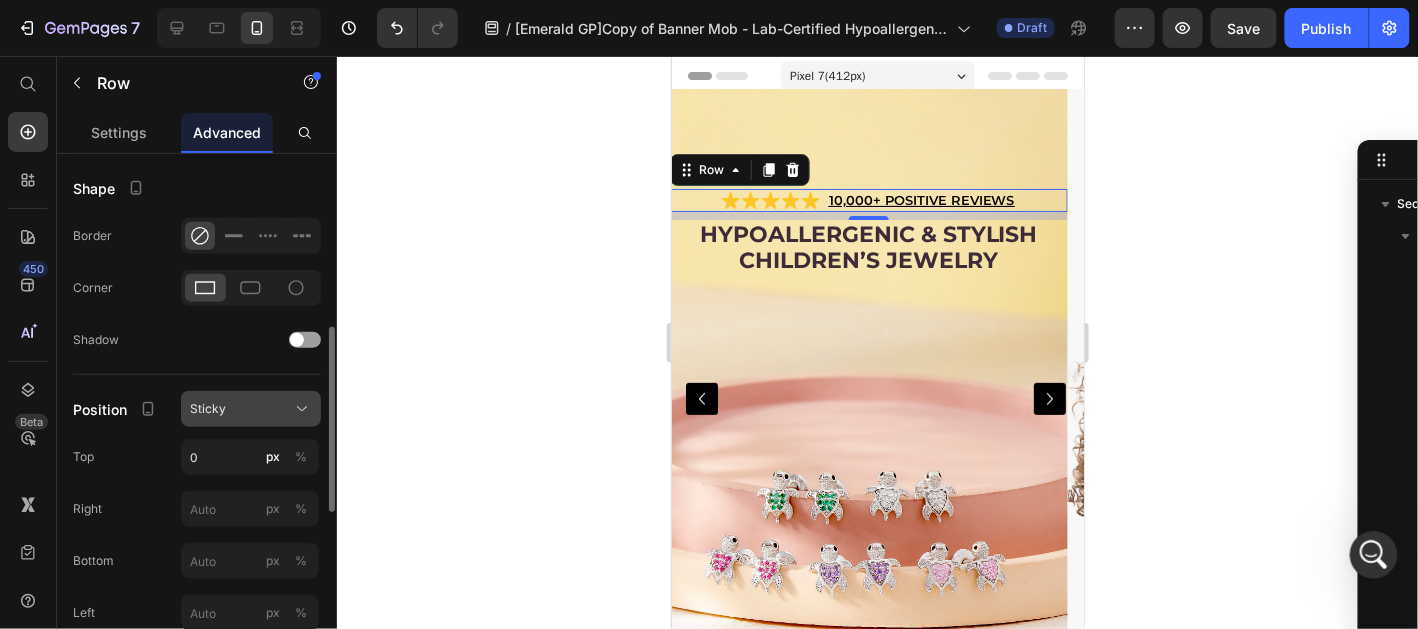 click on "Sticky" 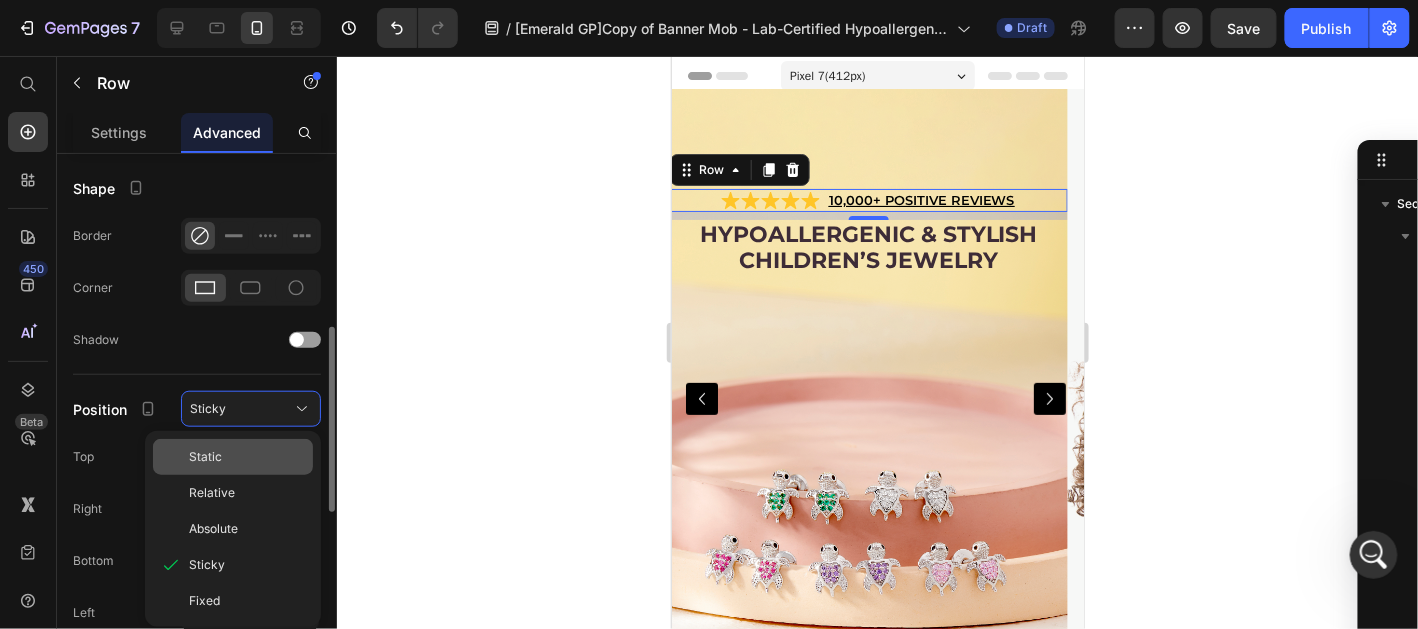 click on "Static" 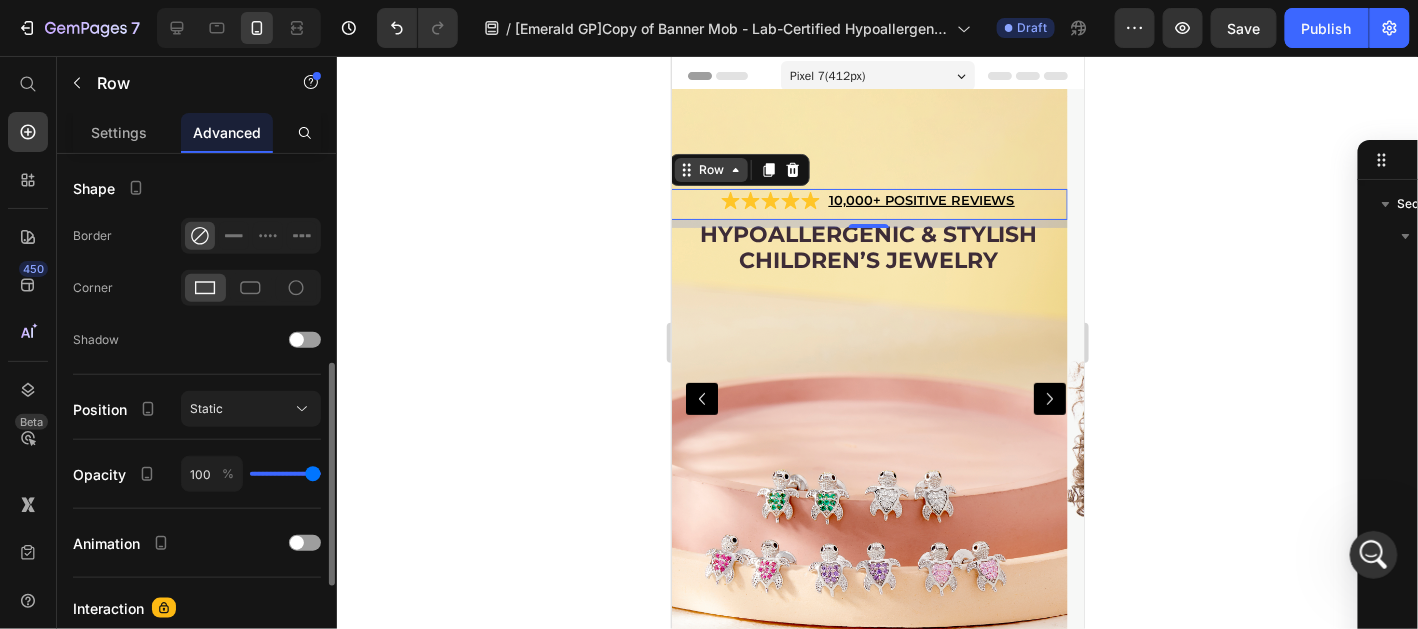 click 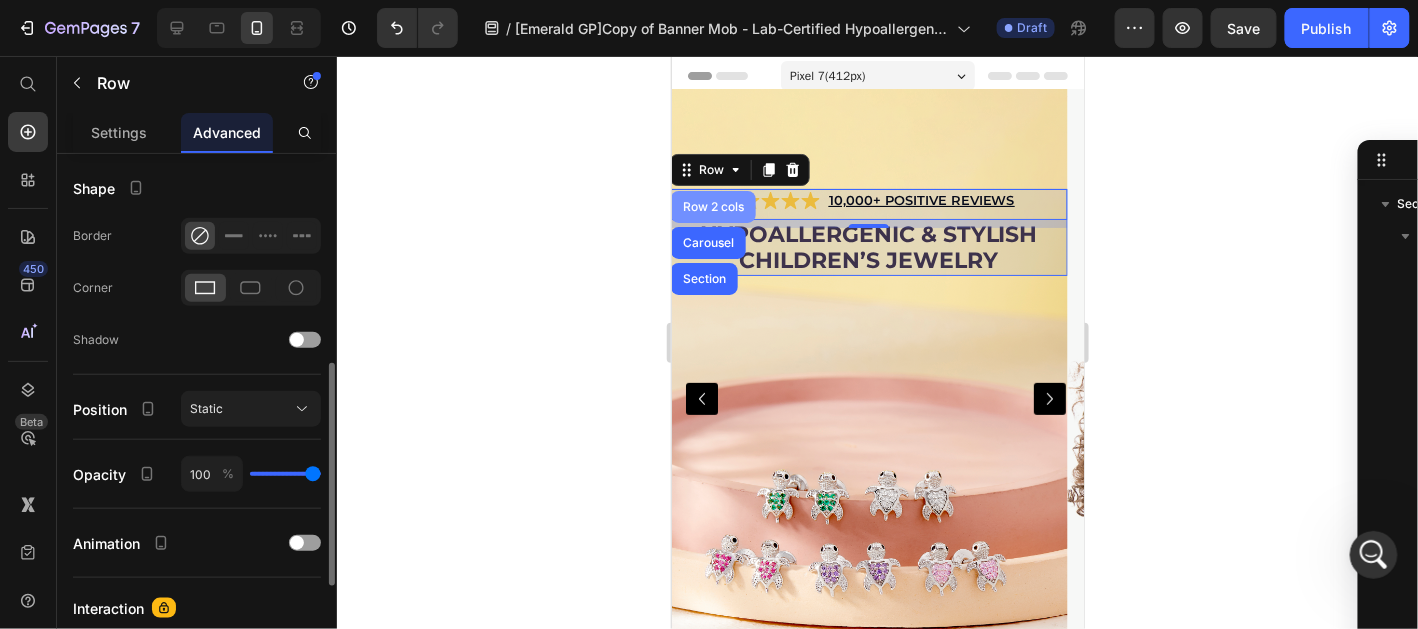 click on "Row 2 cols" at bounding box center (712, 206) 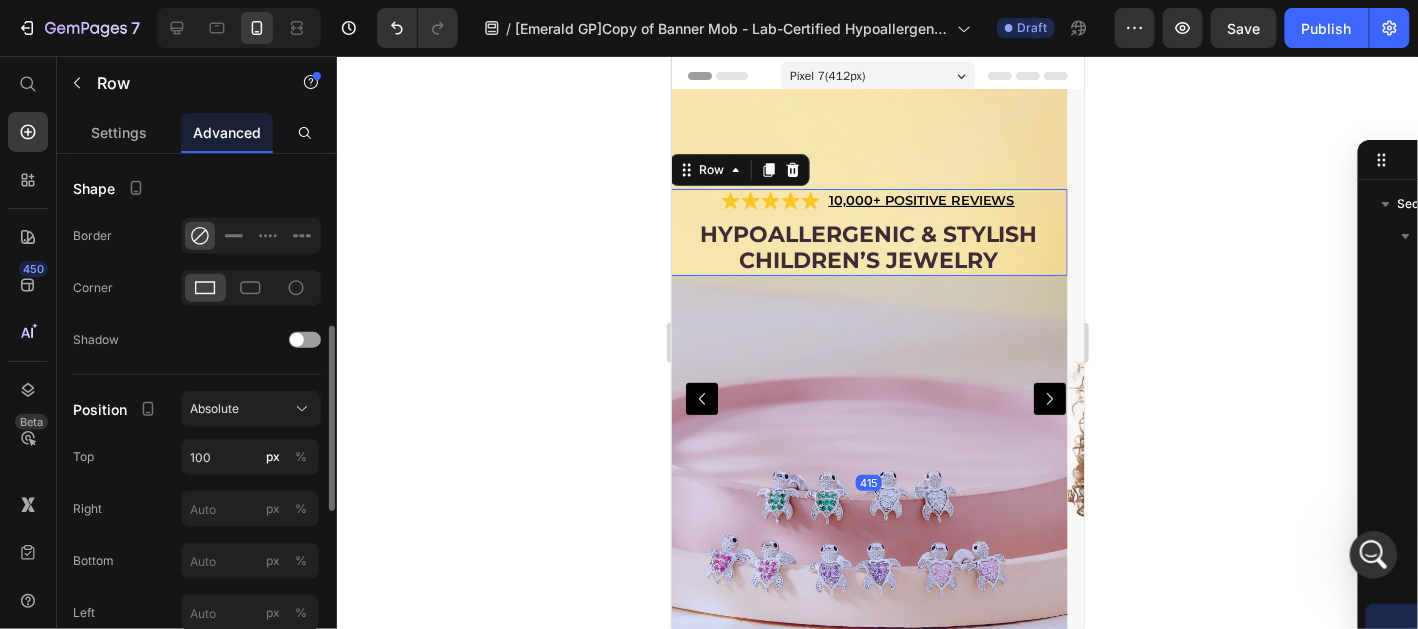 scroll, scrollTop: 497, scrollLeft: 0, axis: vertical 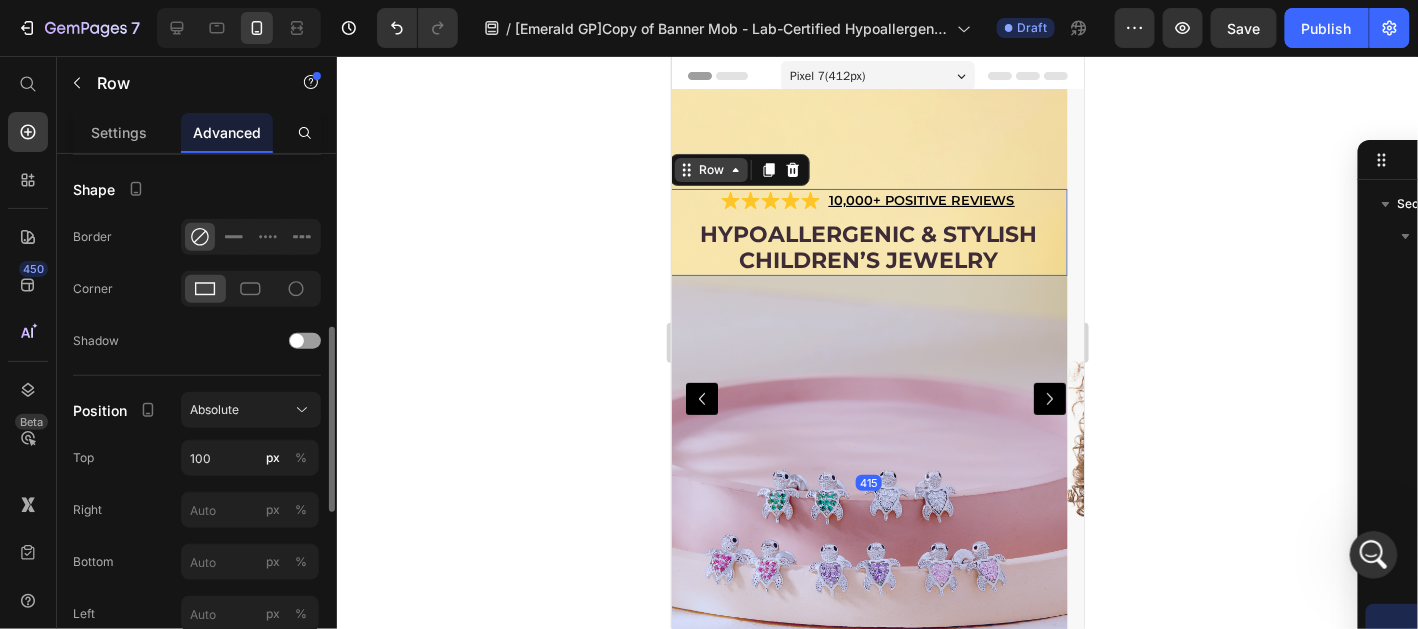 click on "Row" at bounding box center [710, 169] 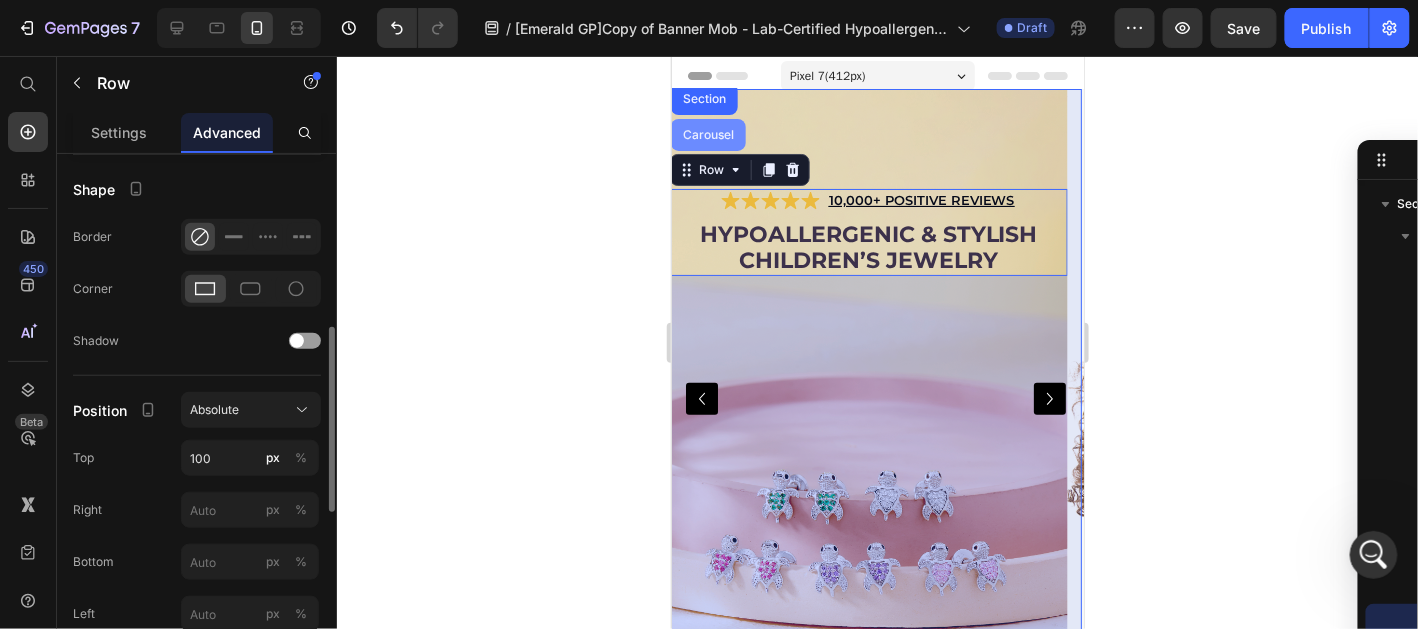 click on "Carousel" at bounding box center (707, 134) 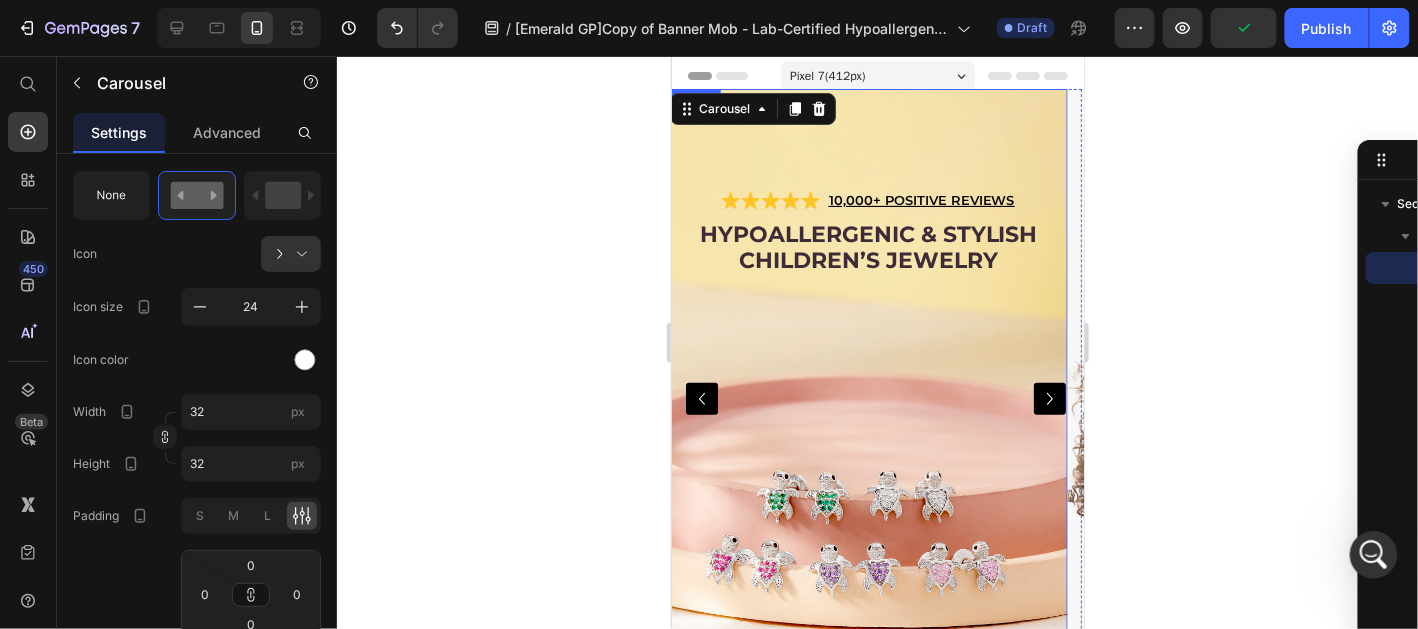 scroll, scrollTop: 0, scrollLeft: 0, axis: both 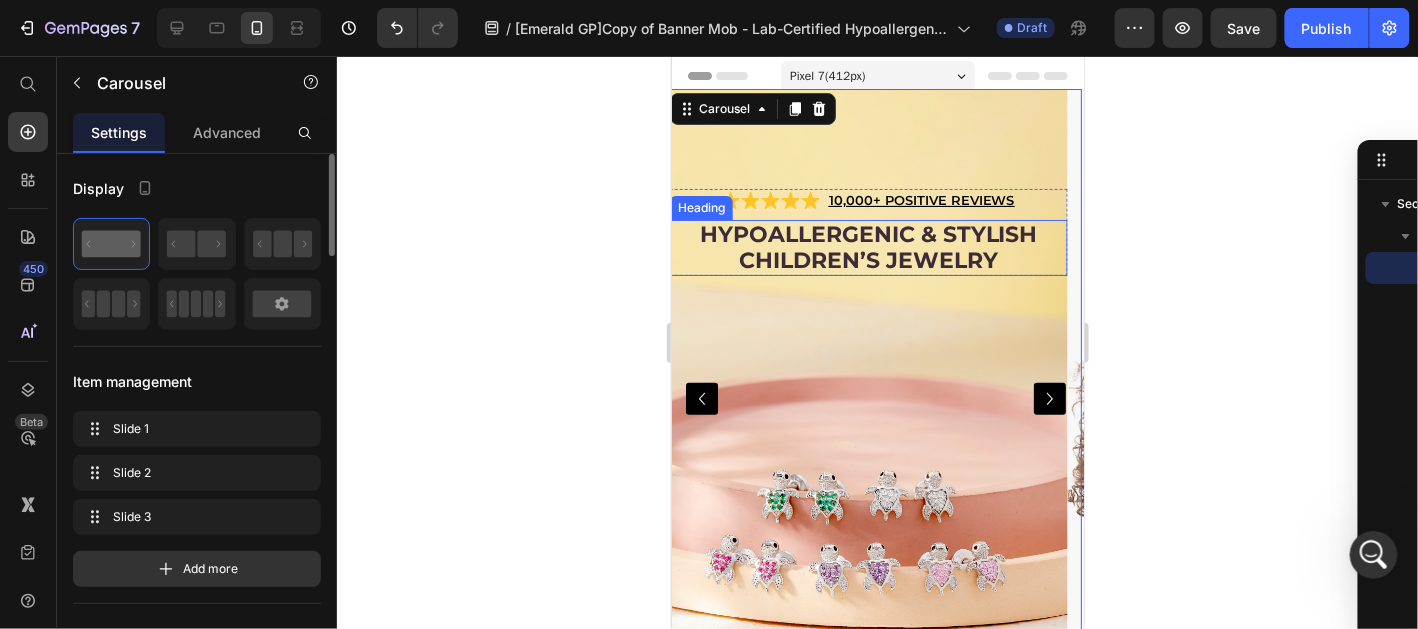 click on "Hypoallergenic & stylish Children’s Jewelry" at bounding box center [867, 247] 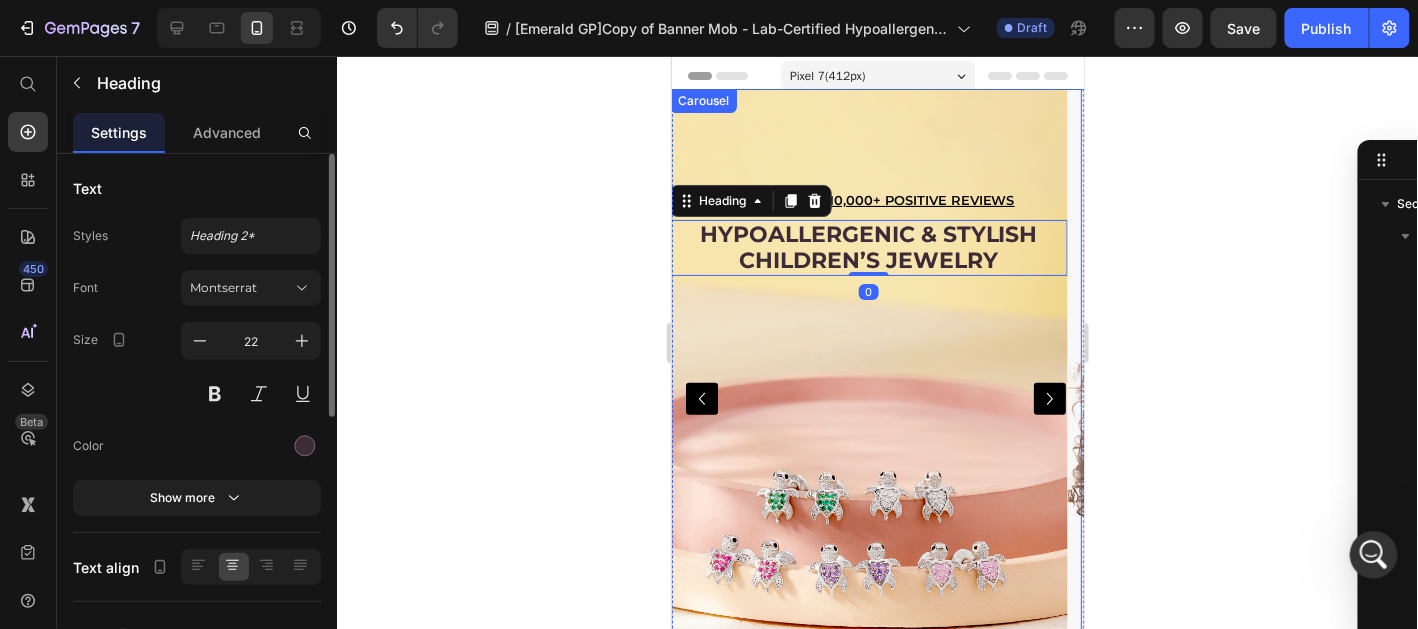 click 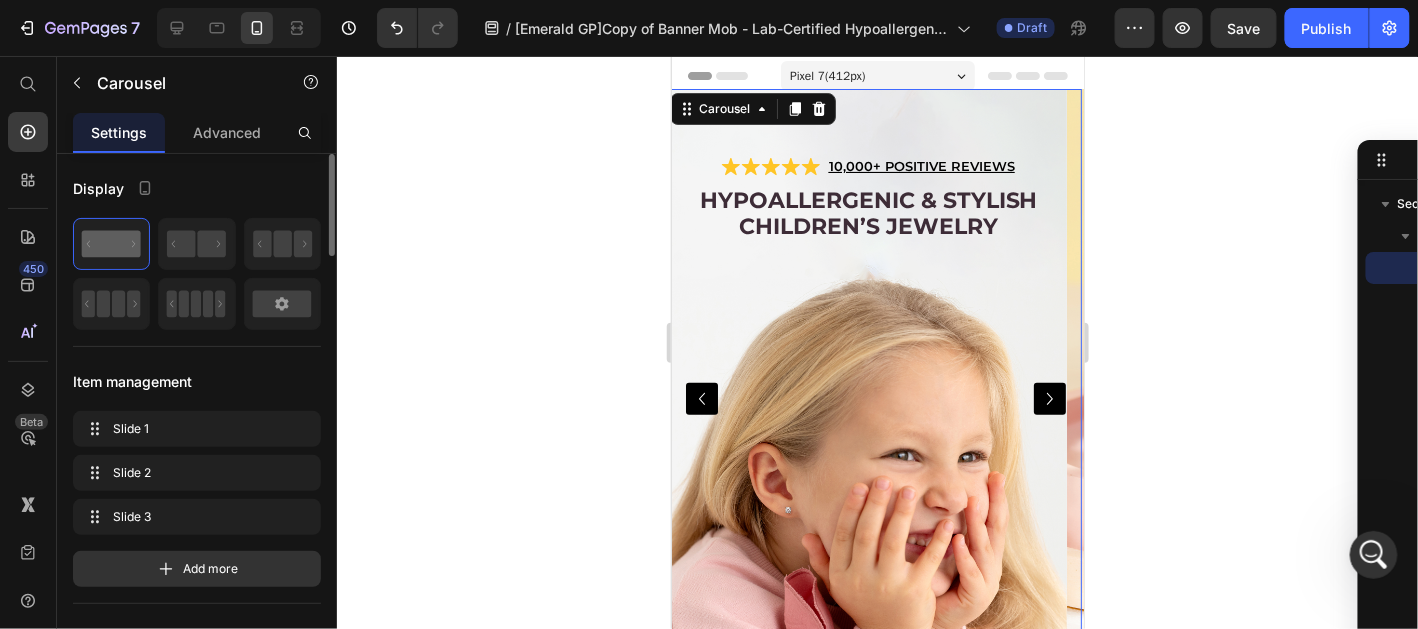 click 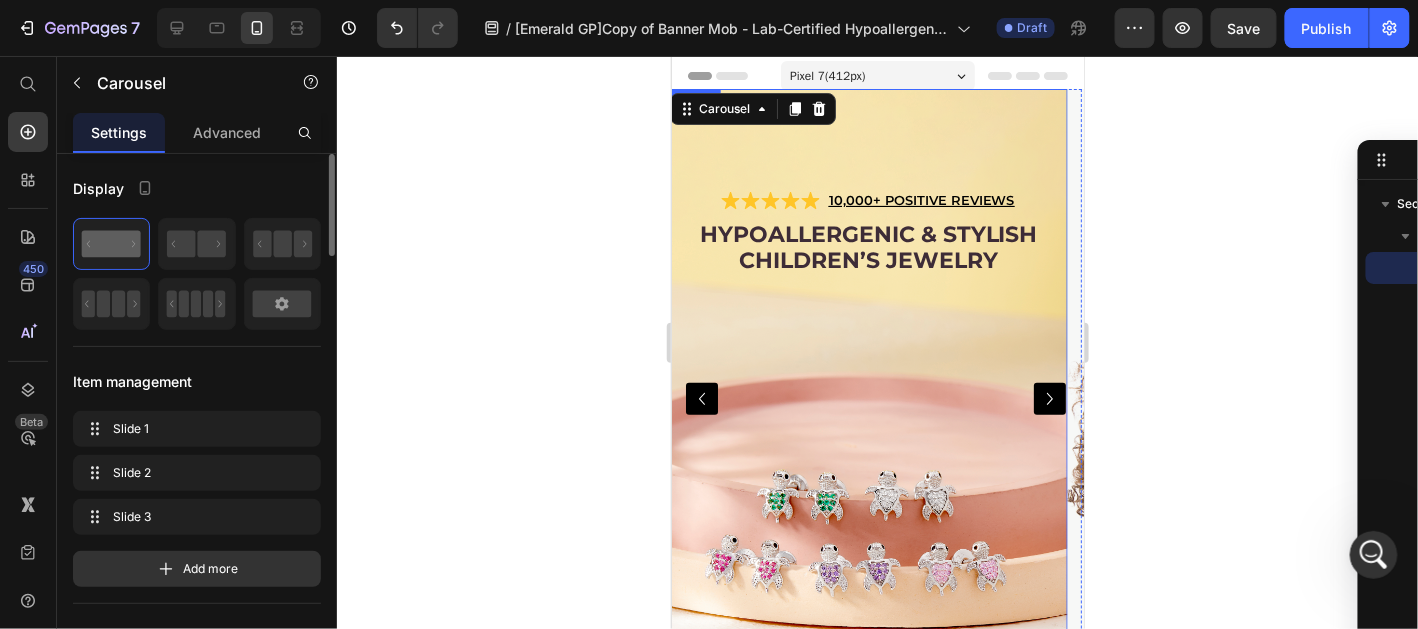 click at bounding box center (867, 398) 